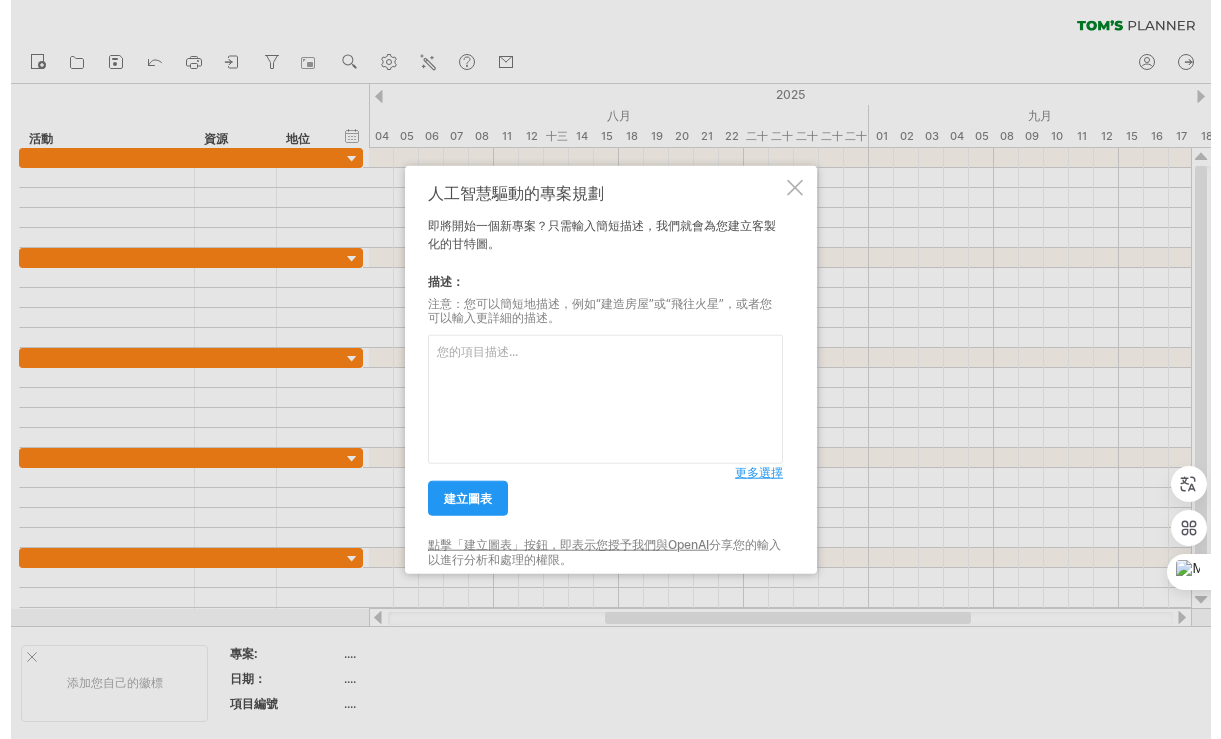 scroll, scrollTop: 0, scrollLeft: 0, axis: both 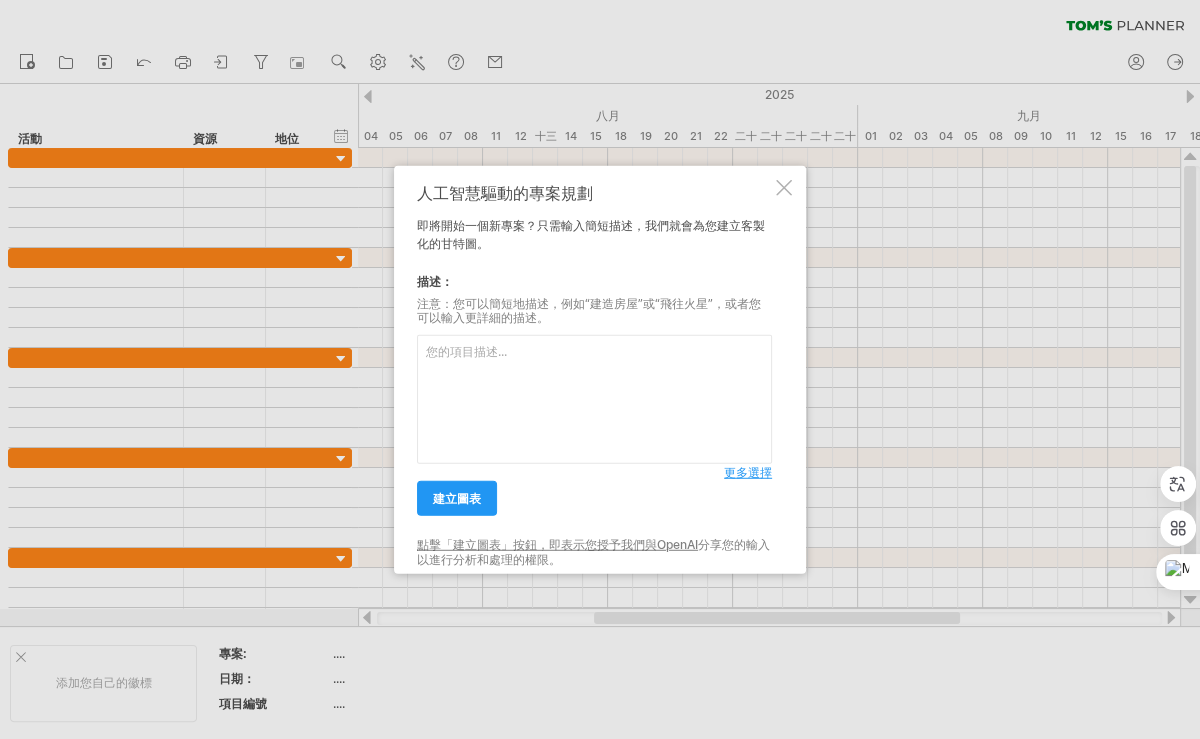 drag, startPoint x: 679, startPoint y: 181, endPoint x: 652, endPoint y: 169, distance: 29.546574 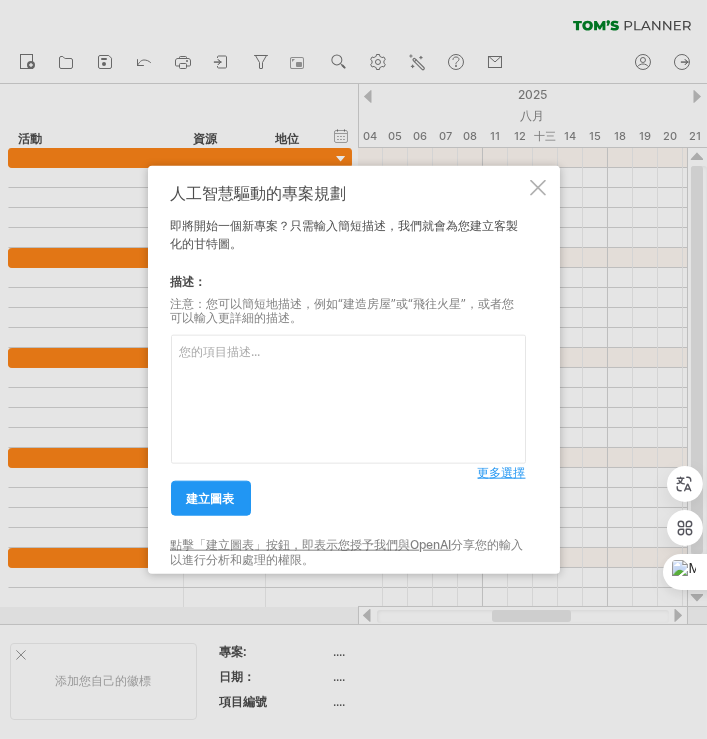 click at bounding box center [348, 399] 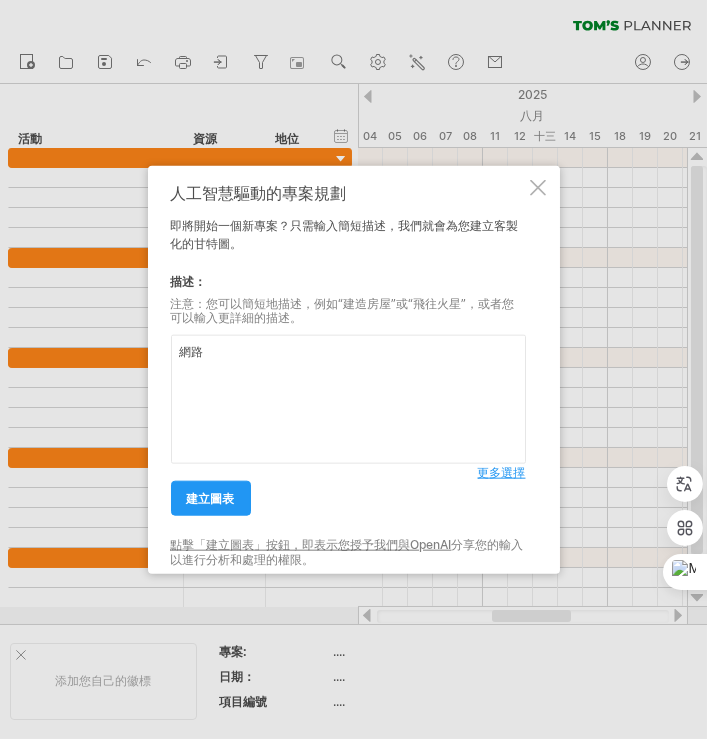 type on "往" 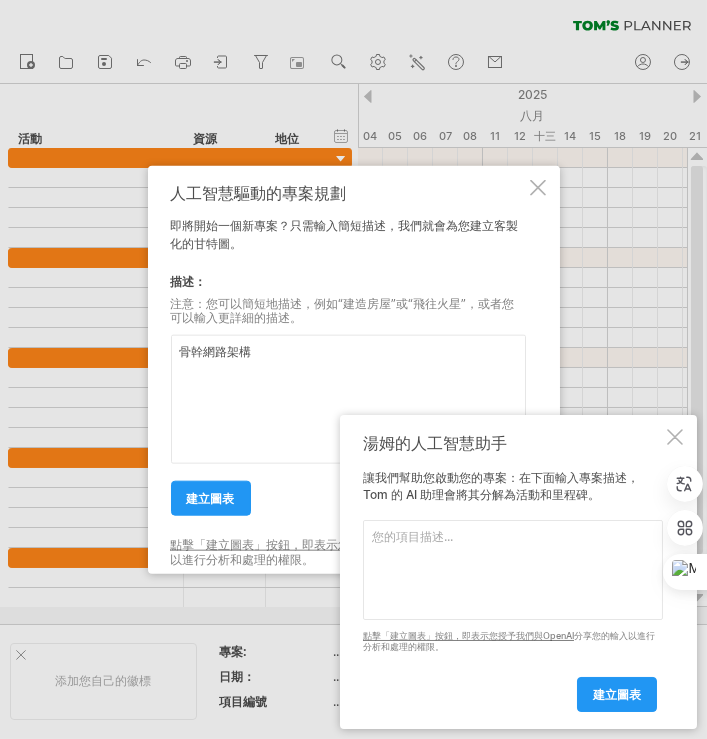 drag, startPoint x: 230, startPoint y: 347, endPoint x: 261, endPoint y: 349, distance: 31.06445 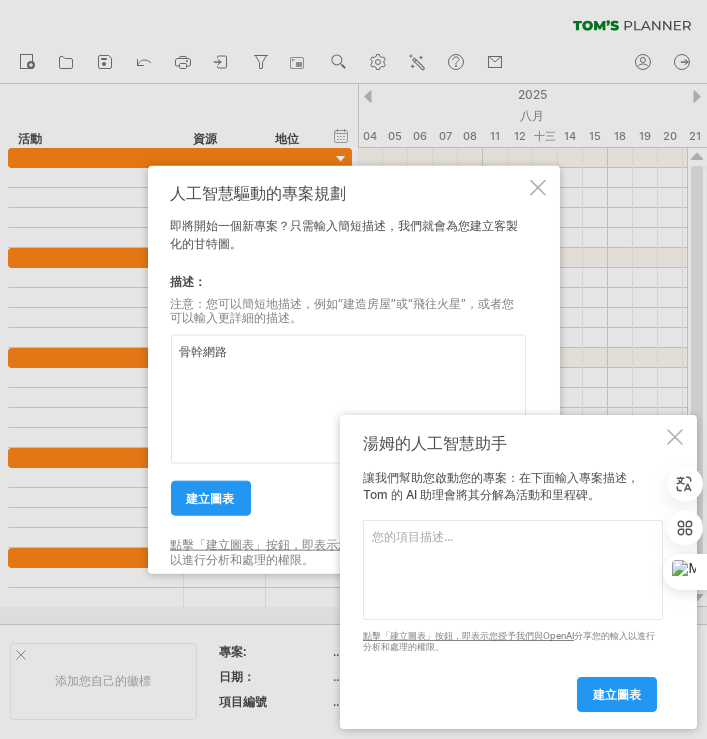 click on "骨幹網路" at bounding box center [348, 399] 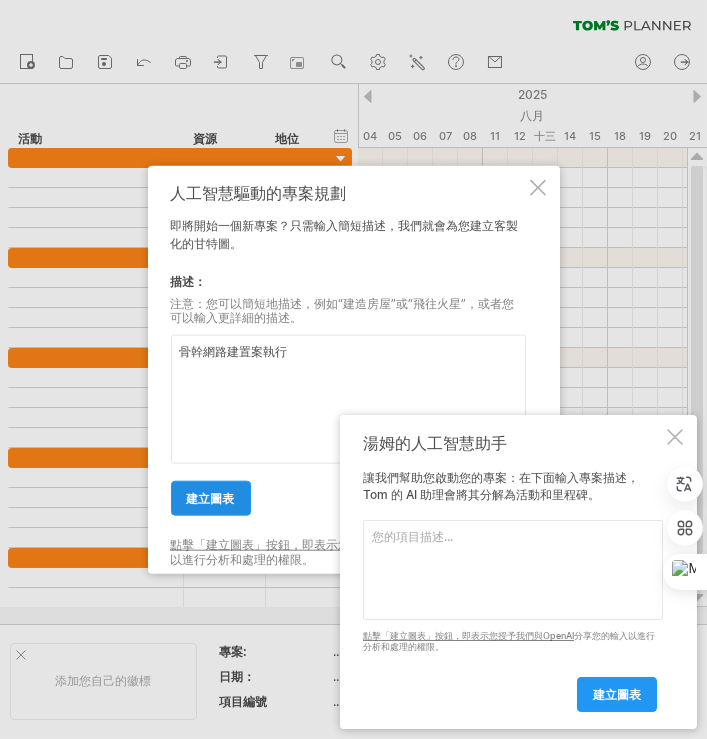 click on "建立圖表" at bounding box center (211, 498) 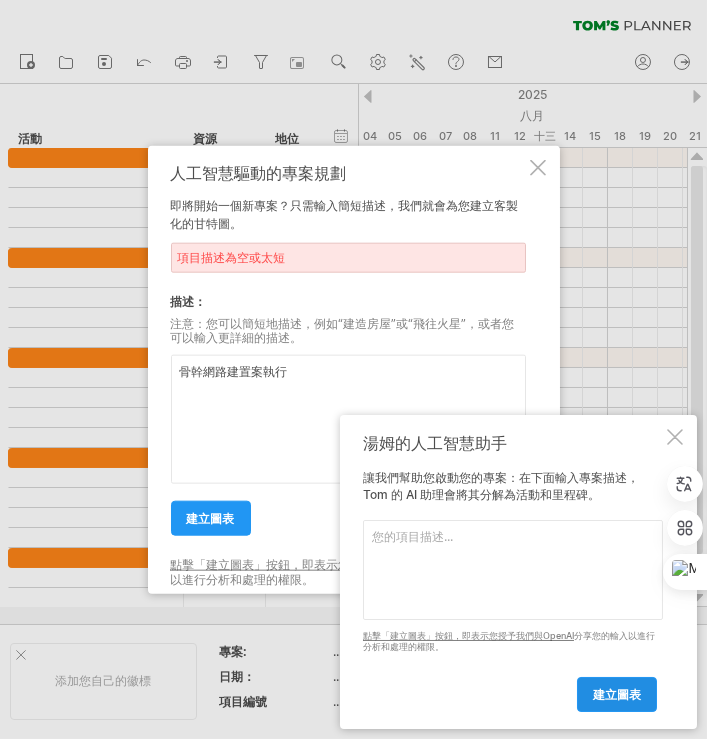 click on "建立圖表" at bounding box center (617, 694) 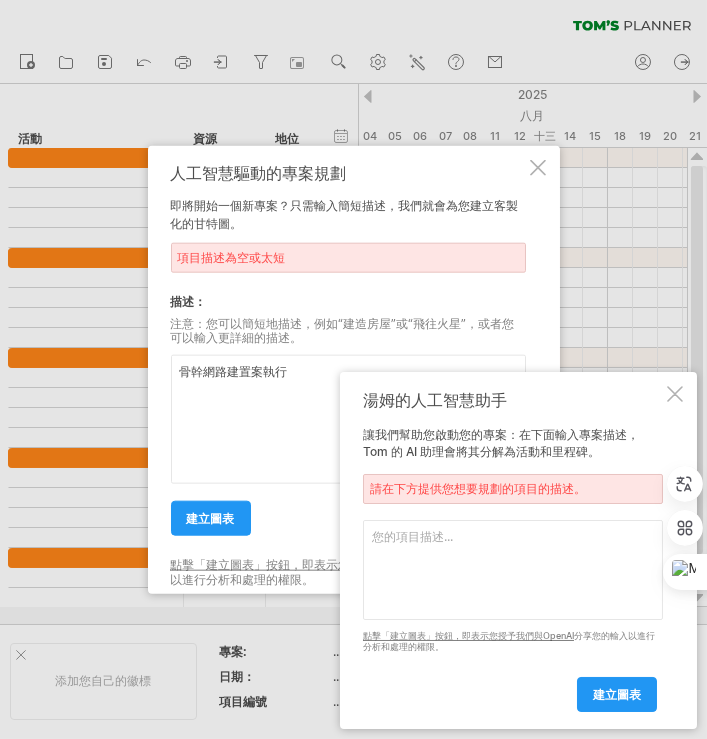 click at bounding box center [675, 394] 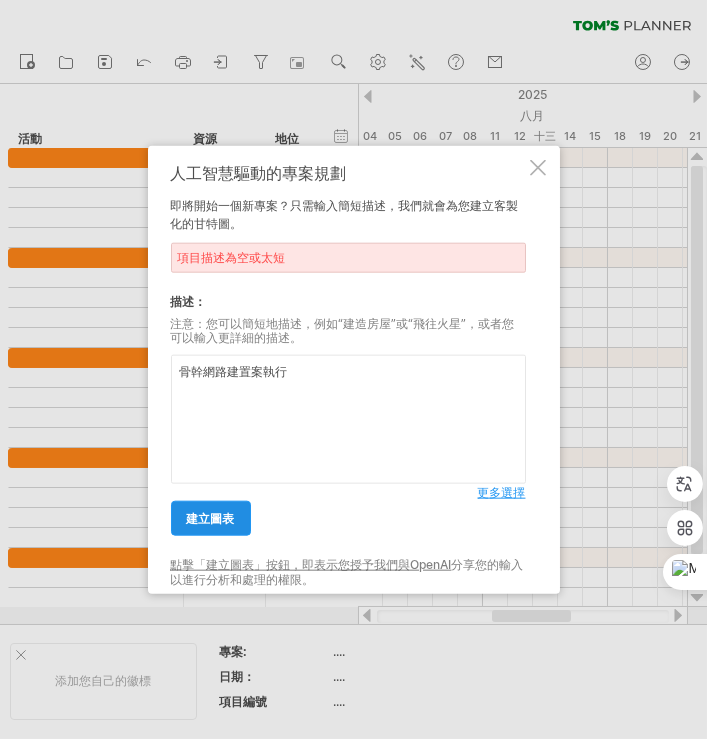 click on "建立圖表" at bounding box center [211, 518] 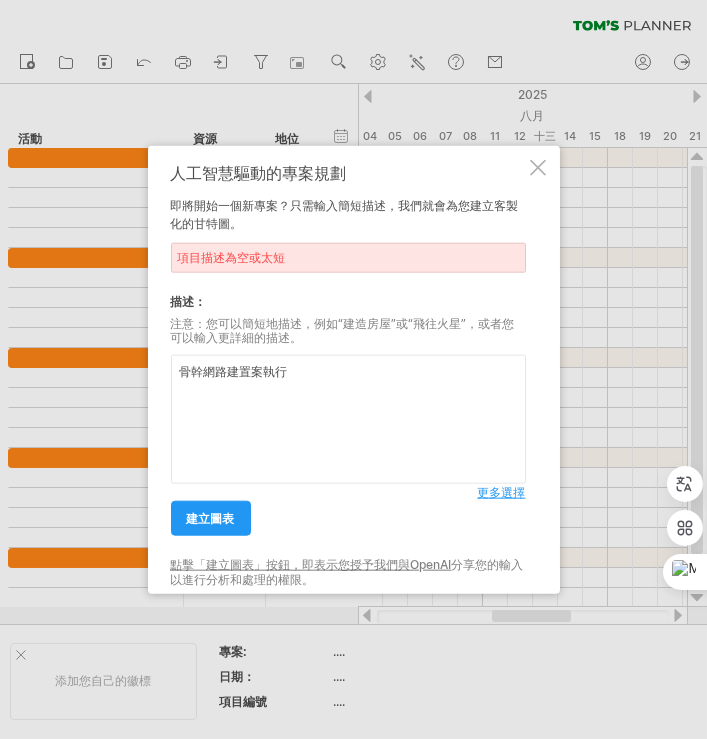 click on "骨幹網路建置案執行" at bounding box center (348, 419) 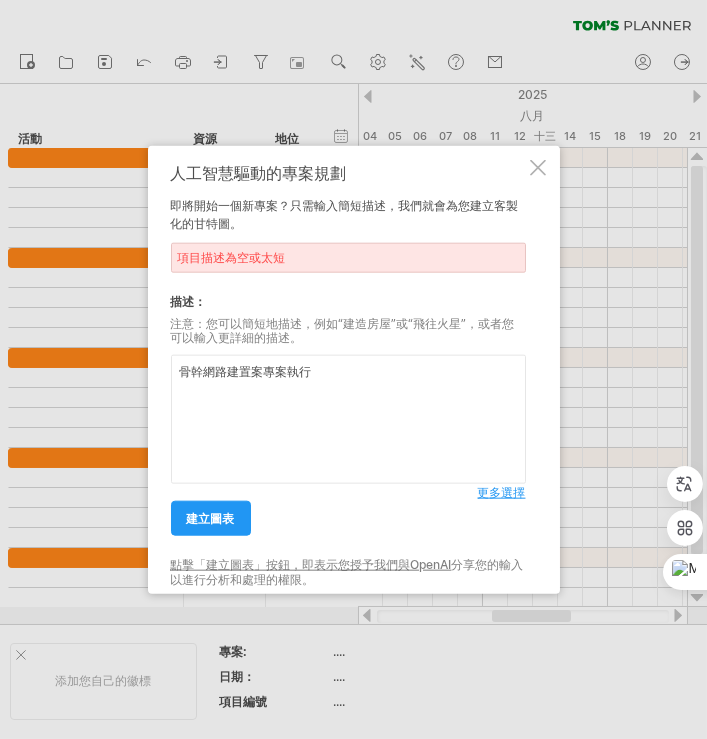 type on "骨幹網路建置案專案執行" 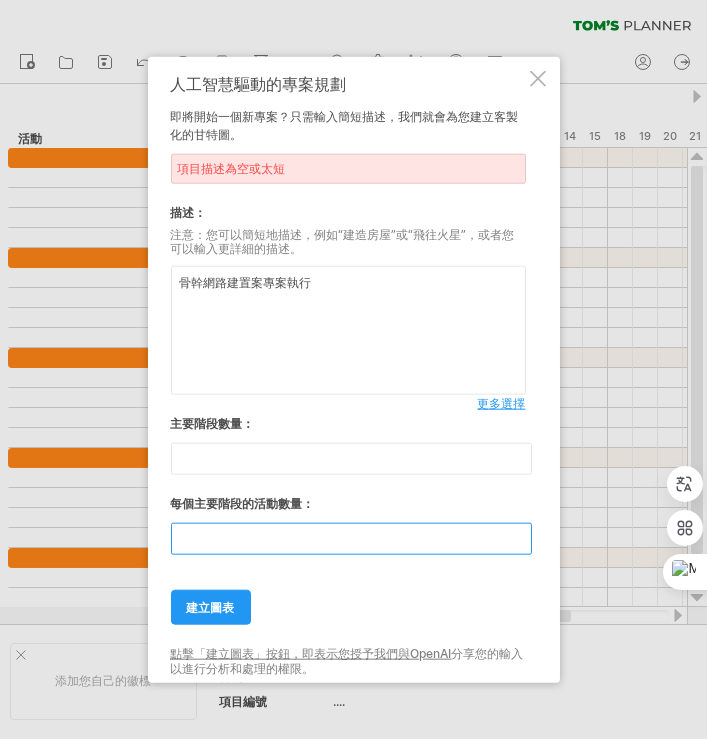 click on "**" at bounding box center [351, 539] 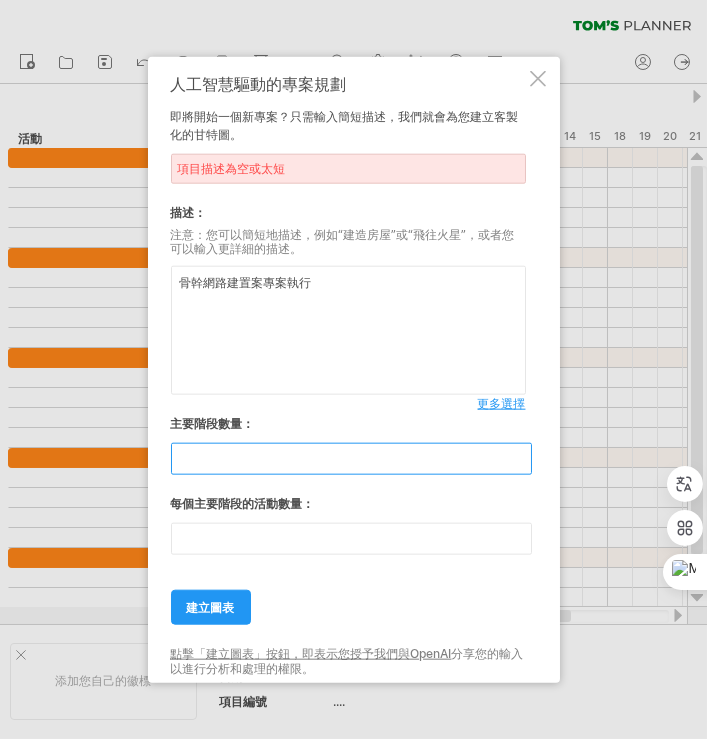click on "*" at bounding box center (351, 459) 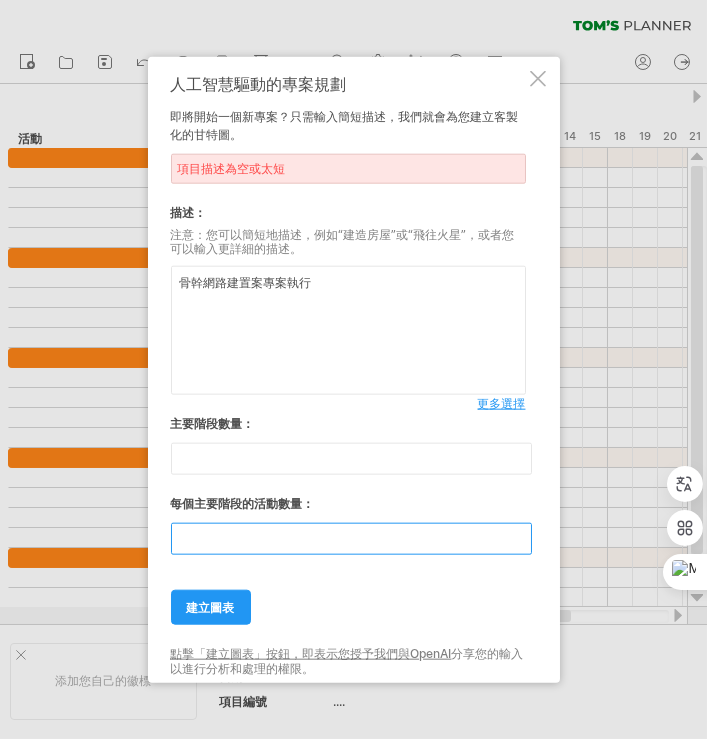 click on "*" at bounding box center [351, 539] 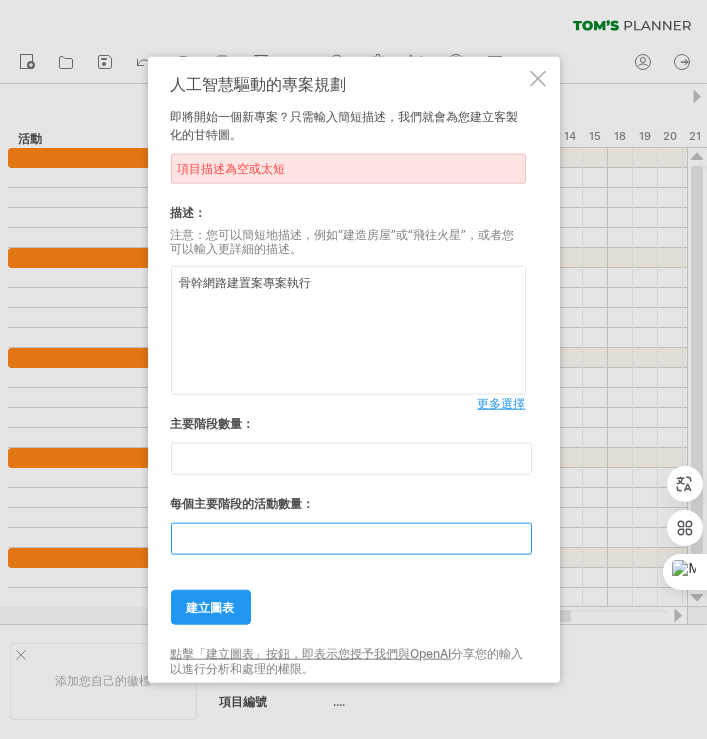 click on "*" at bounding box center (351, 539) 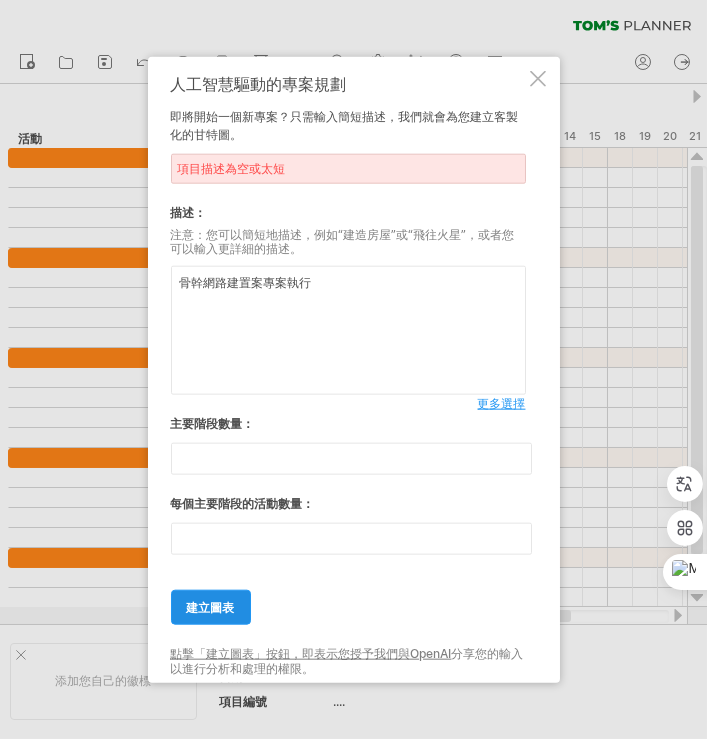 click on "建立圖表" at bounding box center [211, 607] 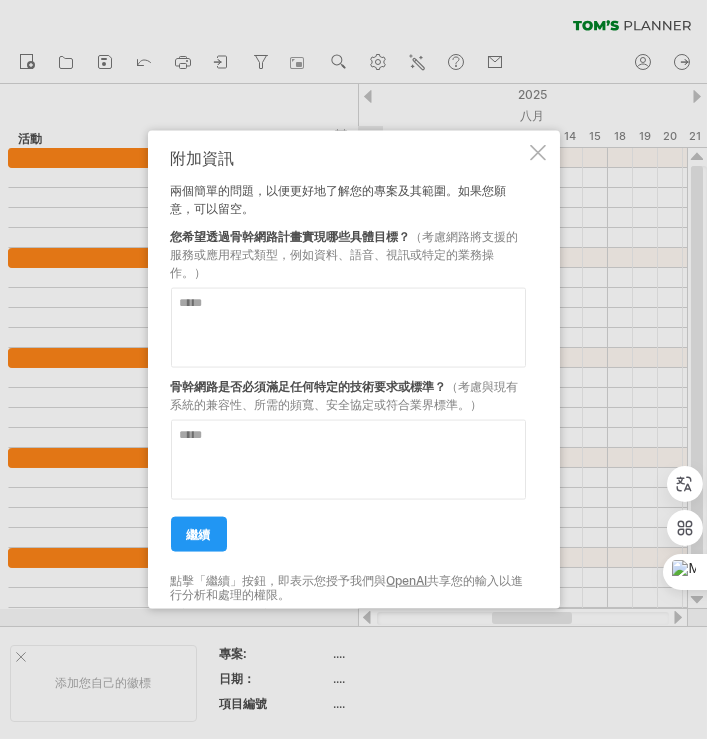 click at bounding box center [348, 327] 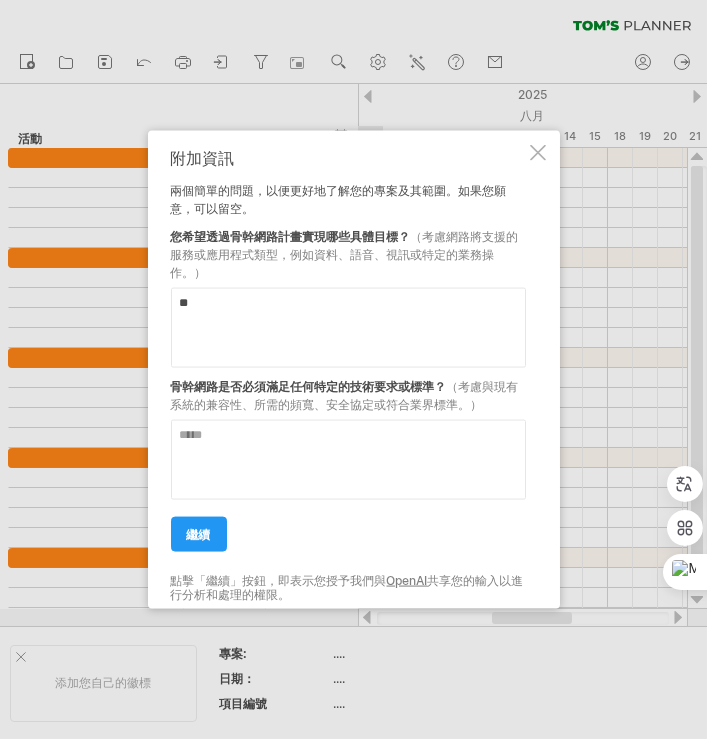type on "*" 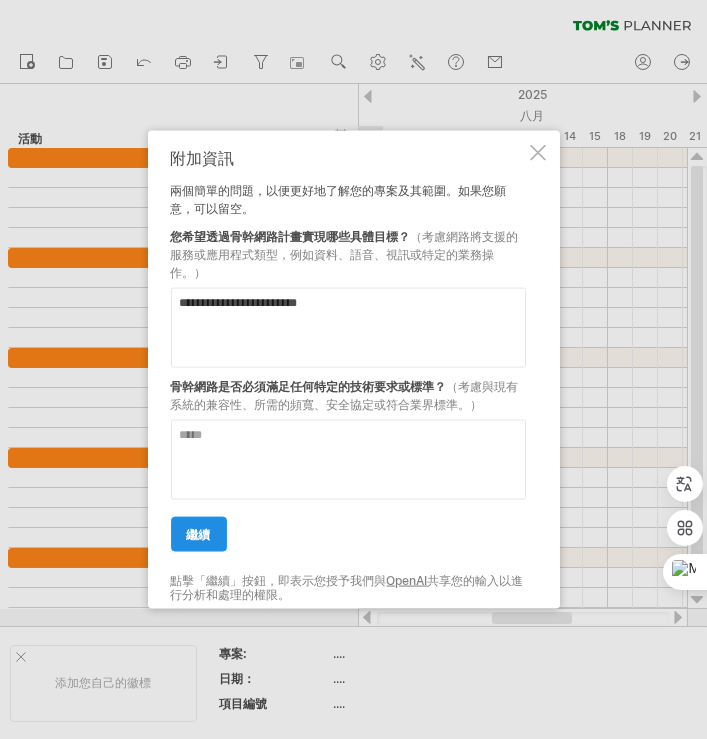 type on "**********" 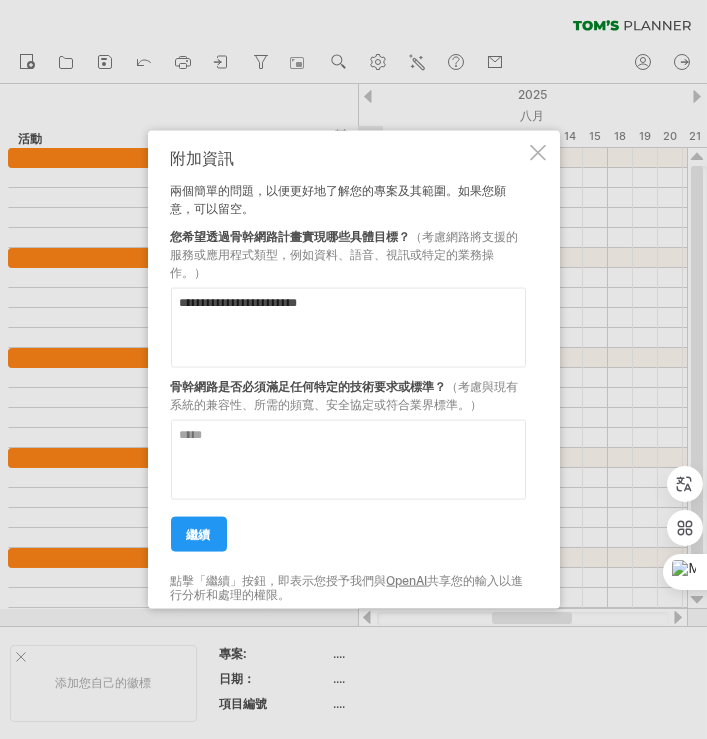 click on "繼續" at bounding box center [199, 533] 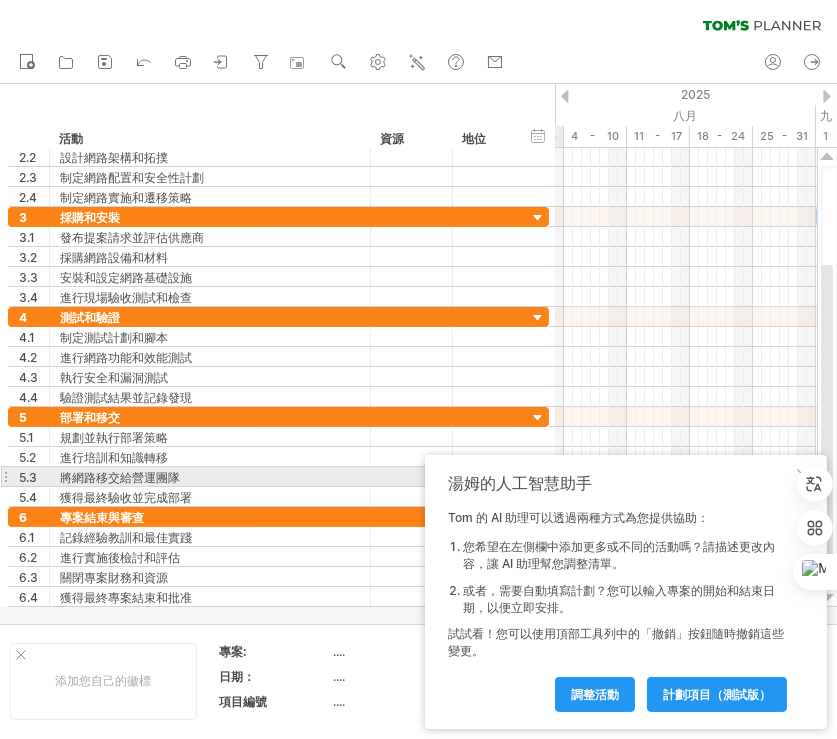 click on "湯姆的人工智慧助手" at bounding box center [620, 484] 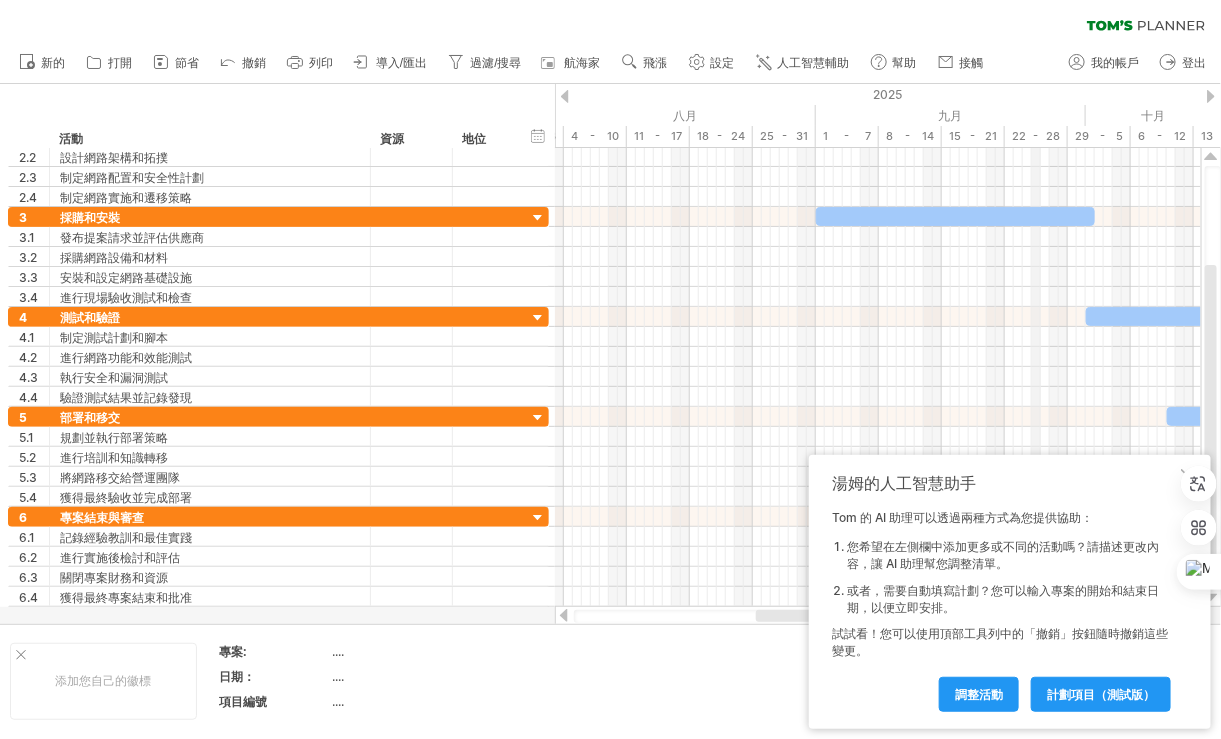 click on "2025" at bounding box center [879, 94] 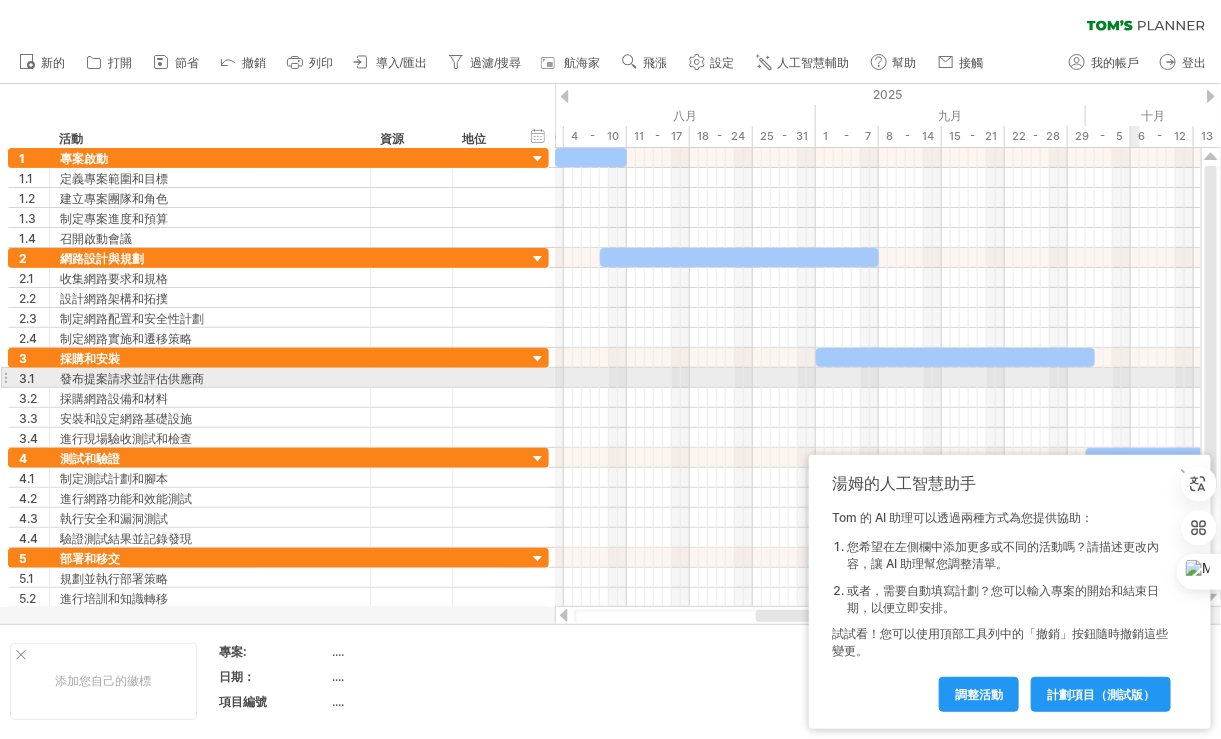 click at bounding box center (878, 398) 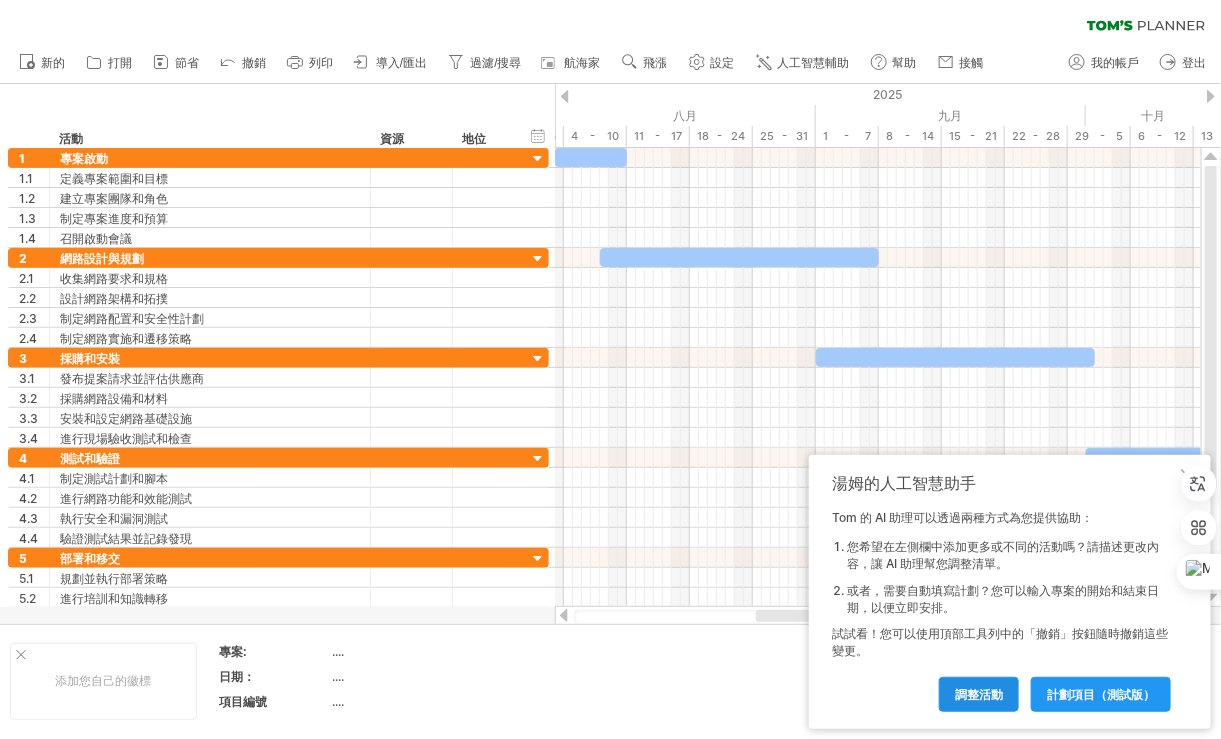click on "調整活動" at bounding box center (979, 694) 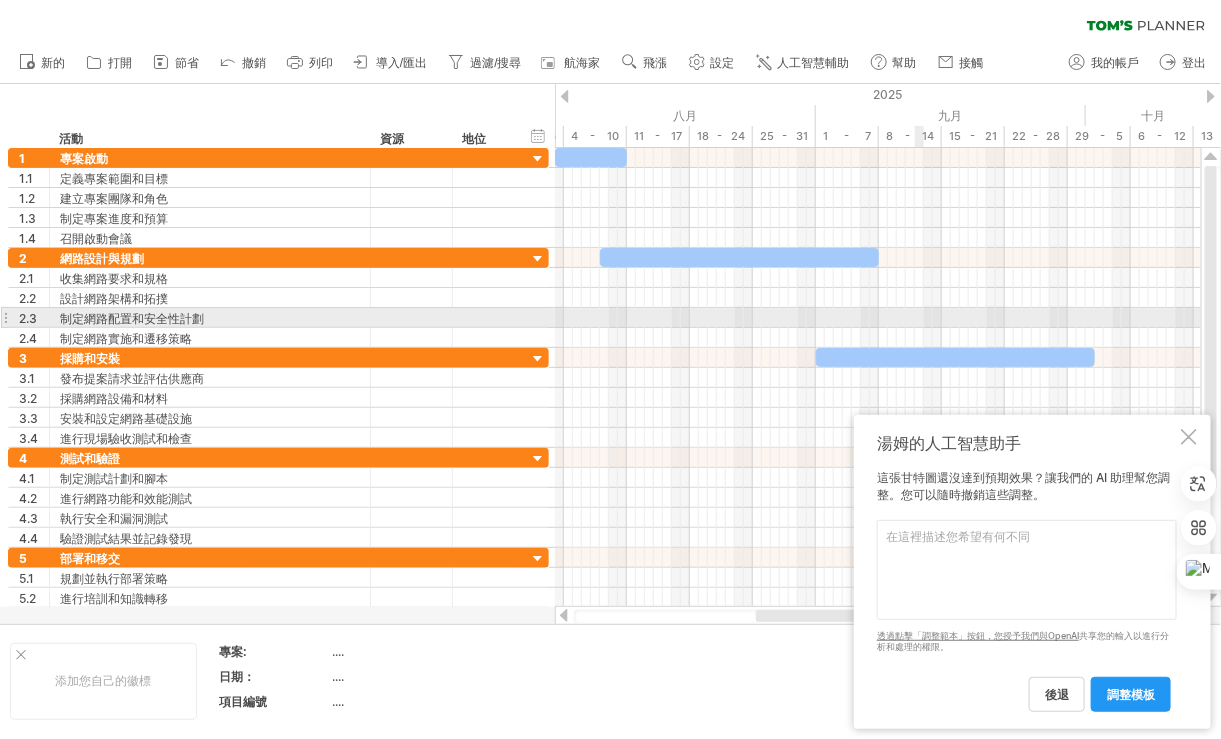click at bounding box center [878, 318] 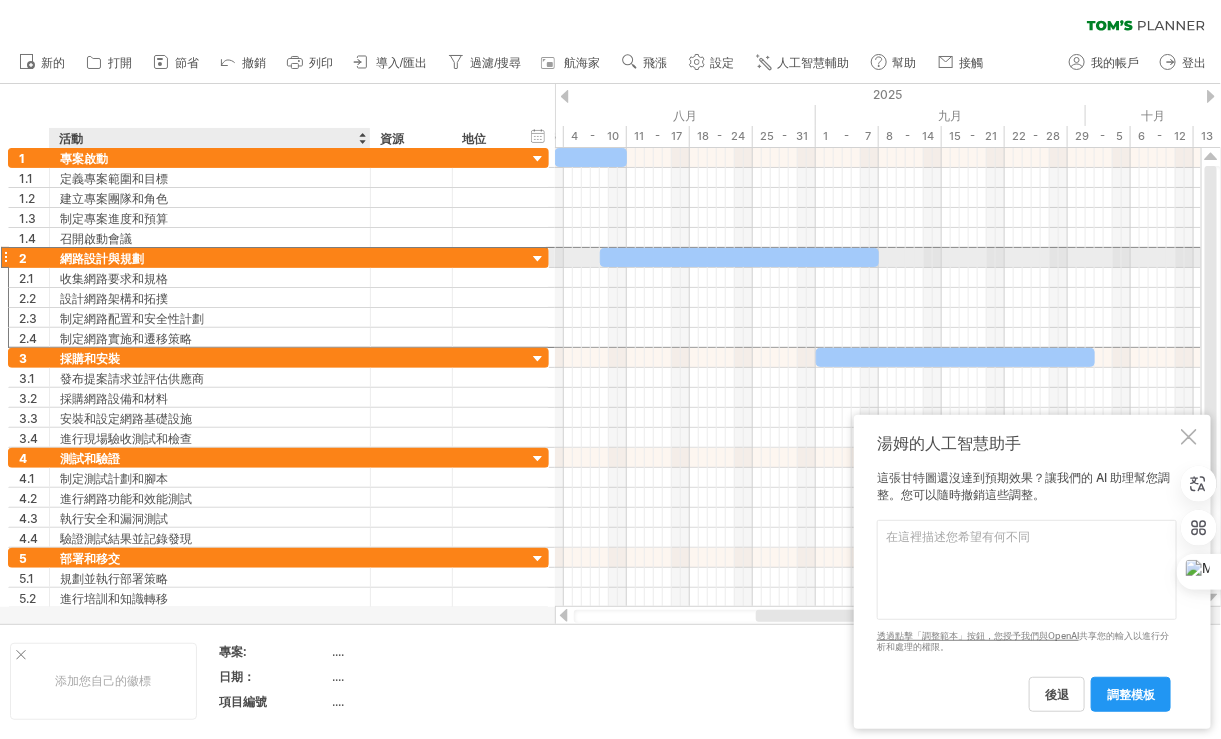 click on "網路設計與規劃" at bounding box center (102, 258) 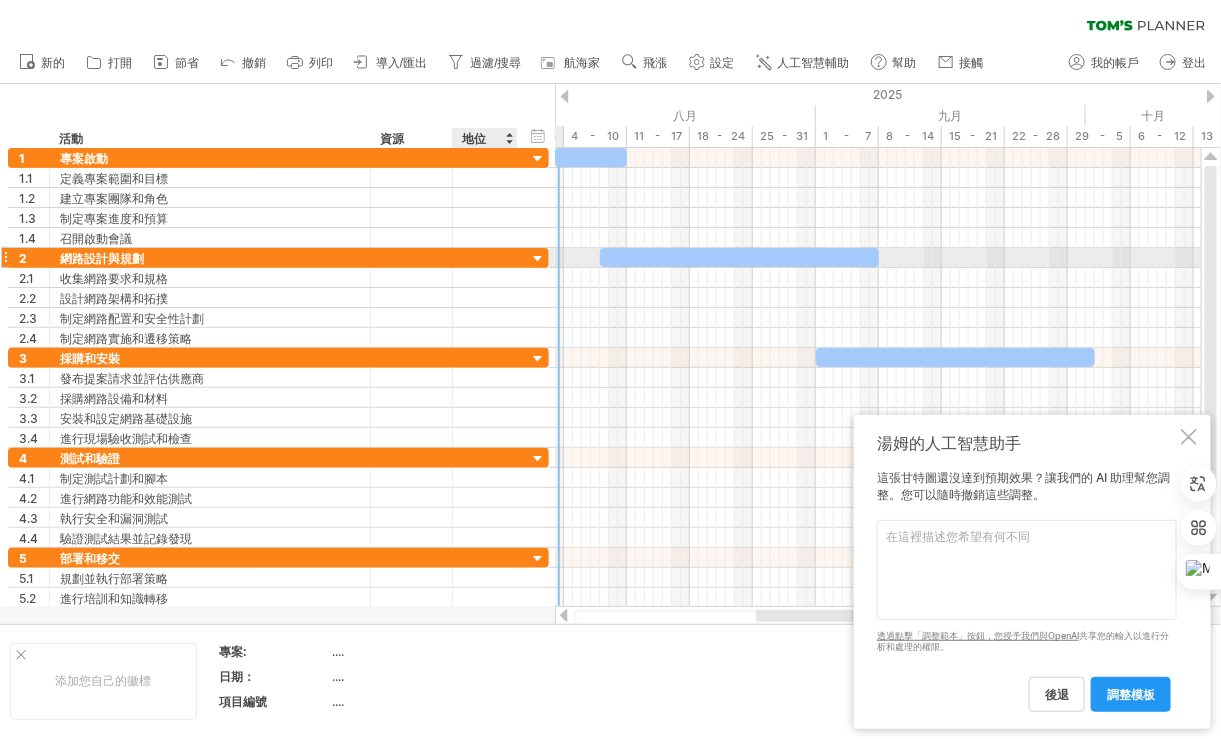 click at bounding box center (538, 259) 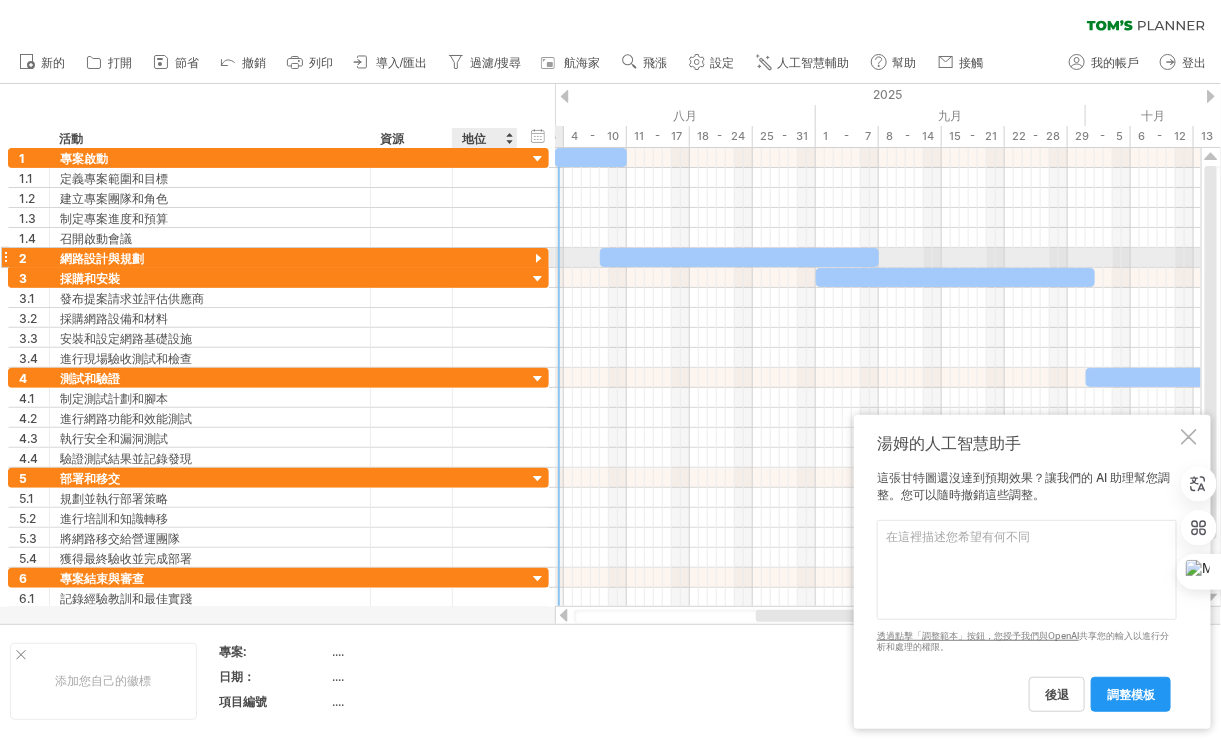 click at bounding box center (538, 259) 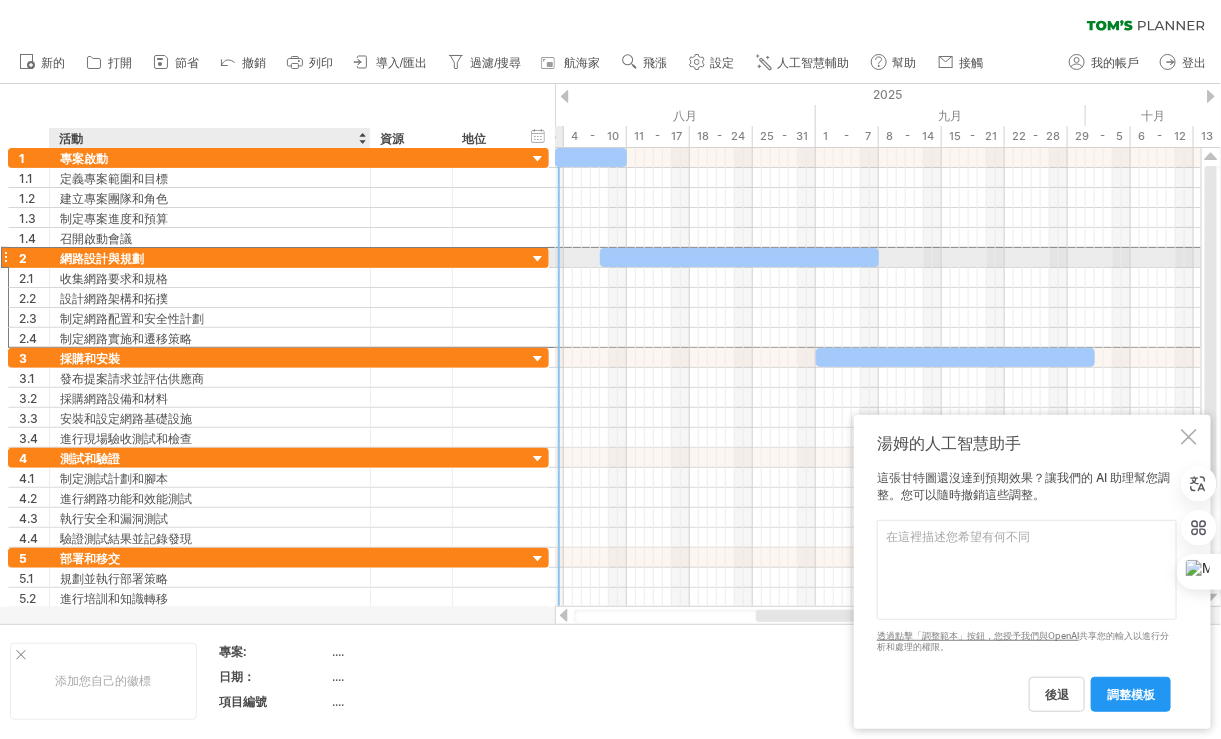 click on "網路設計與規劃" at bounding box center [102, 258] 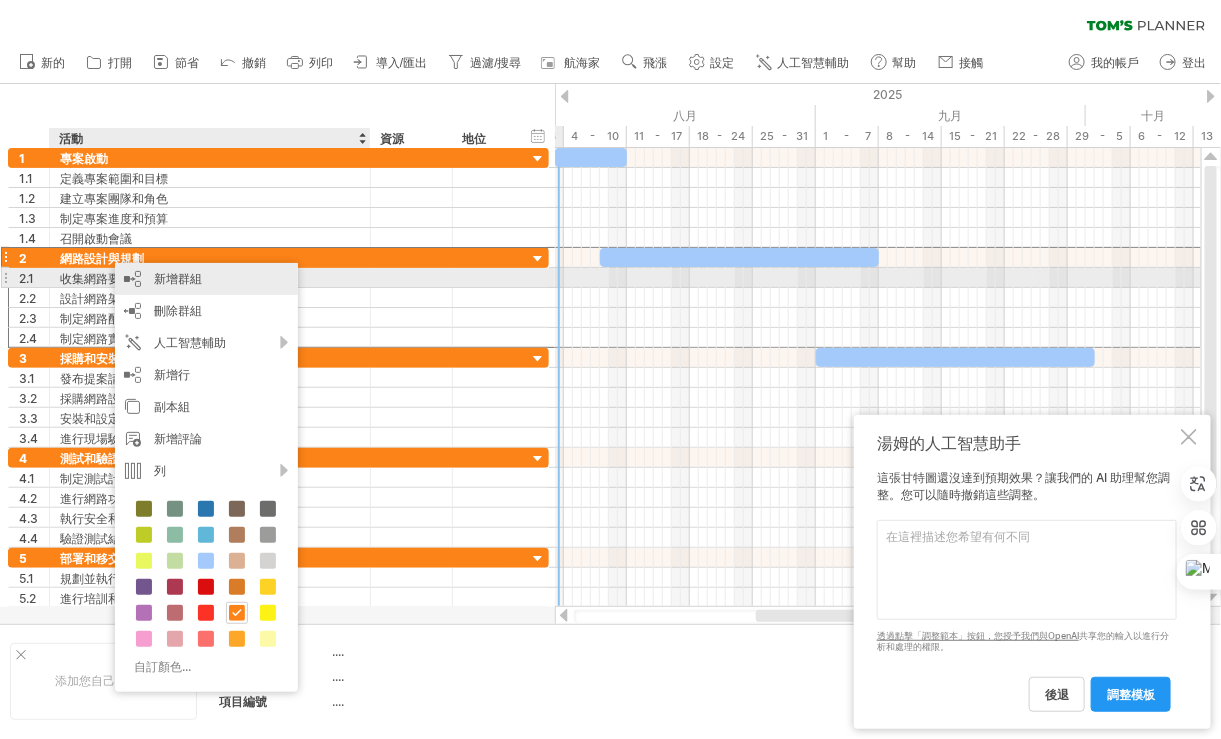 click on "新增群組" at bounding box center [206, 279] 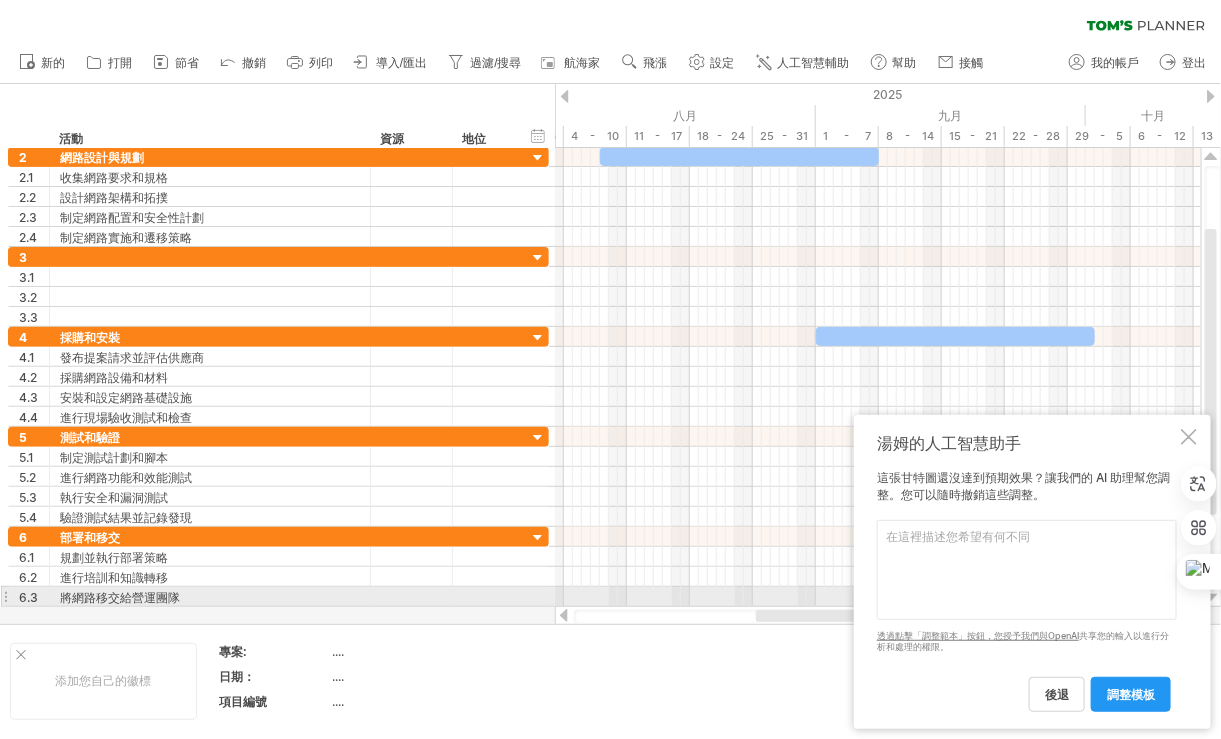 click at bounding box center [1027, 570] 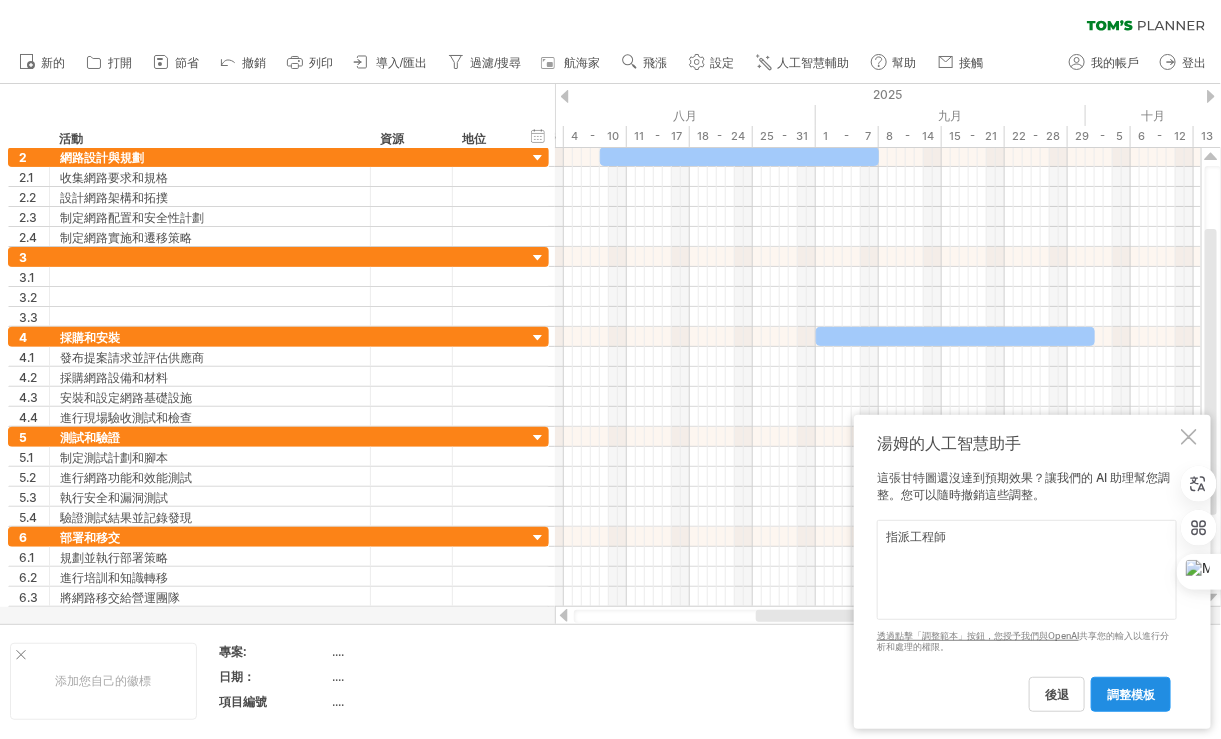 type on "指派工程師" 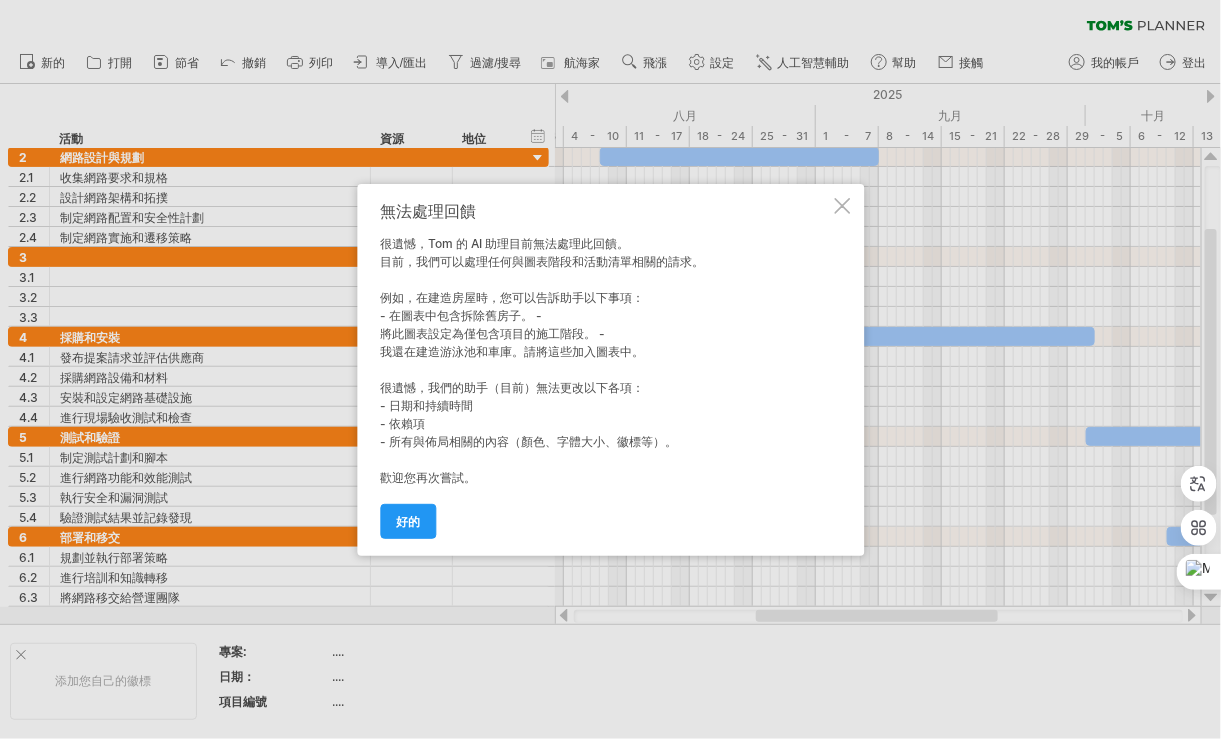 click on "好的" at bounding box center (605, 512) 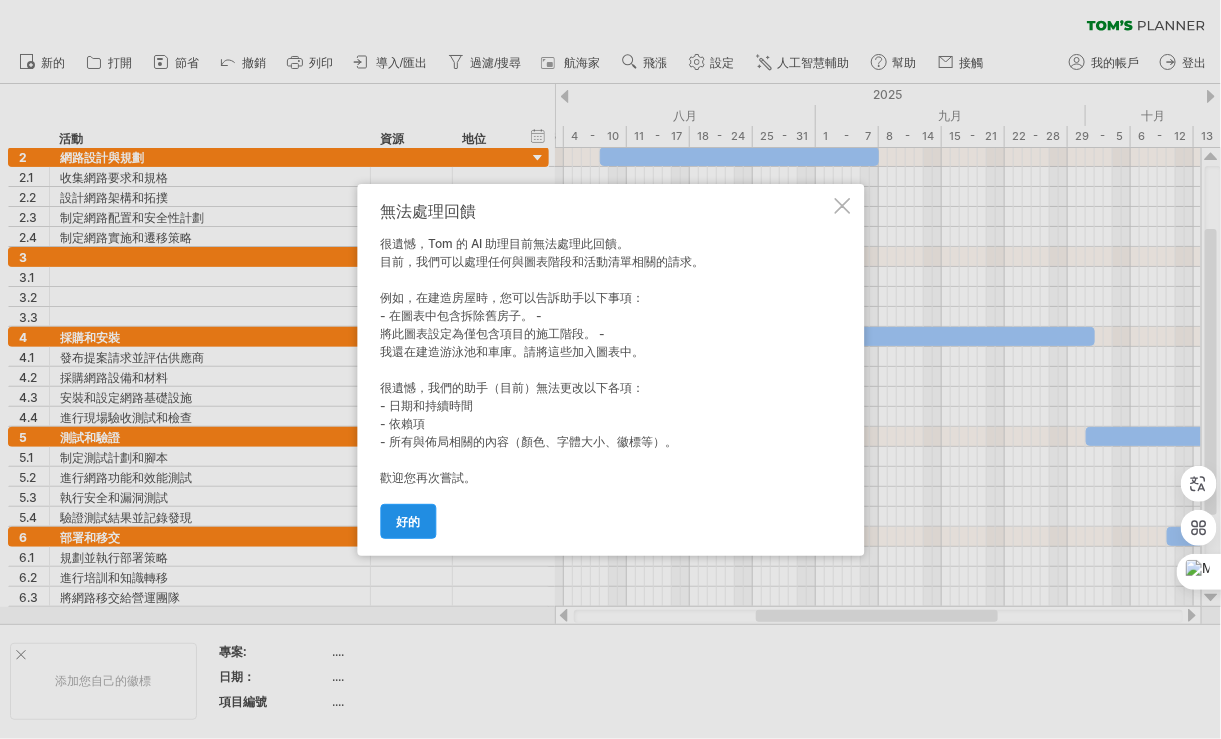 click on "好的" at bounding box center [408, 521] 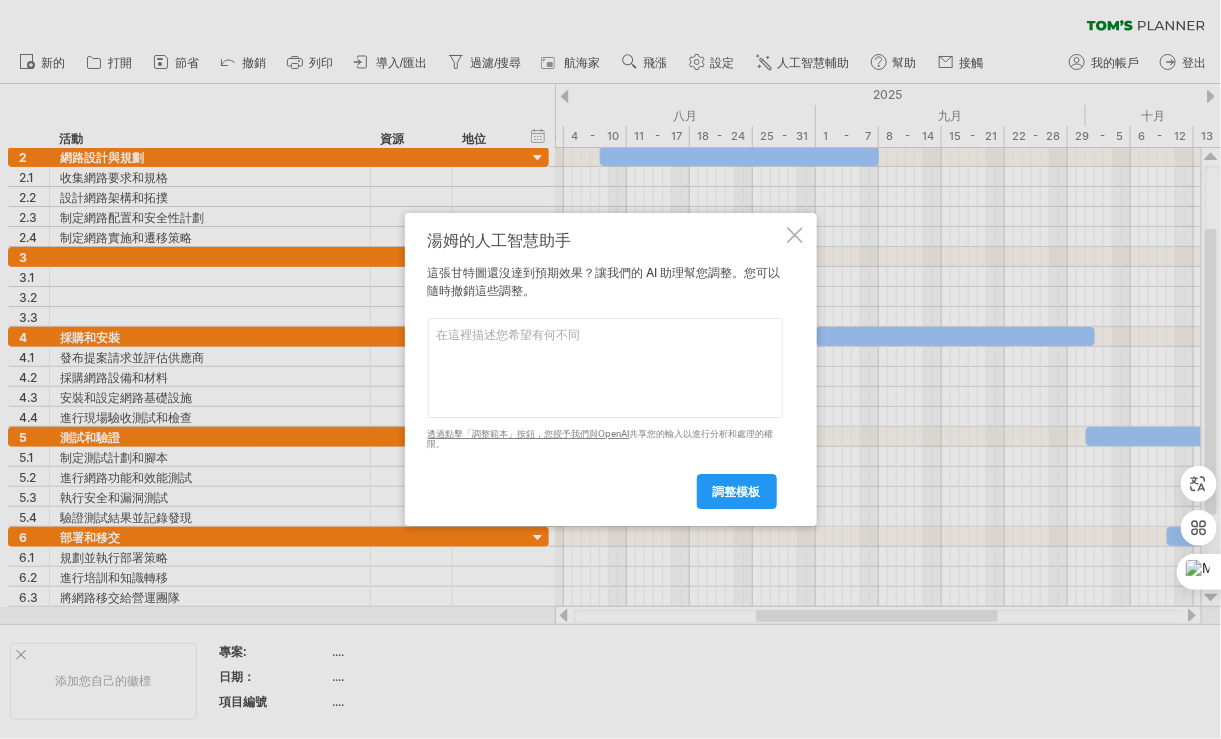 click on "湯姆的人工智慧助手 這張甘特圖還沒達到預期效果？讓我們的 AI 助理幫您調整。您可以隨時撤銷這些調整。 請在下面輸入您想要新增或變更的內容。 透過點擊「調整範本」按鈕，您授予我們與OpenAI 共享您的輸入 以進行分析和處理的權限。 調整模板" at bounding box center [611, 370] 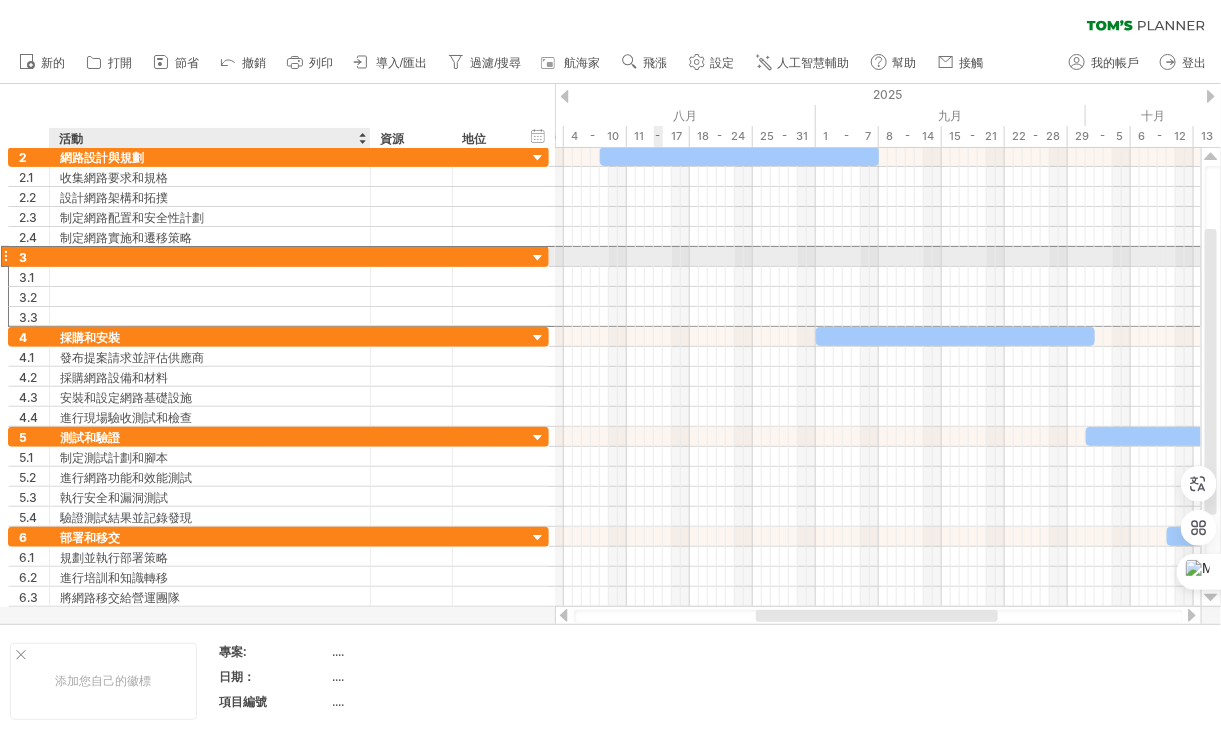 click at bounding box center (210, 256) 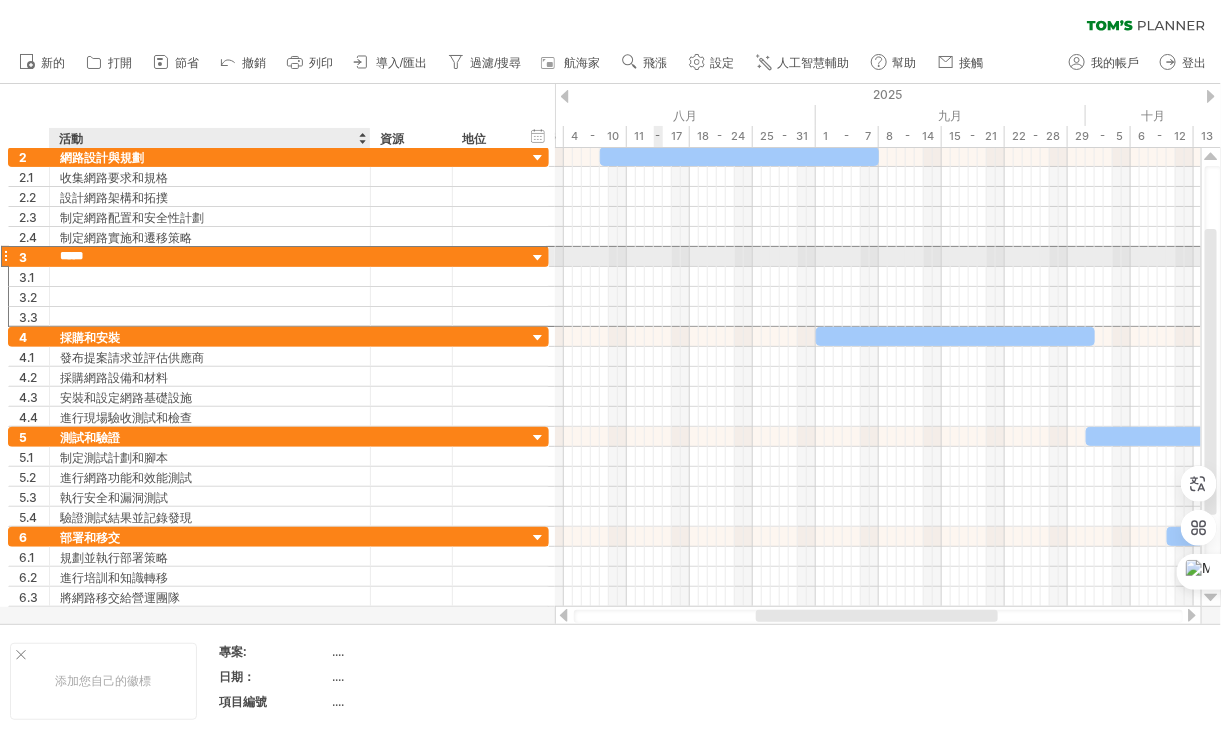 type on "*****" 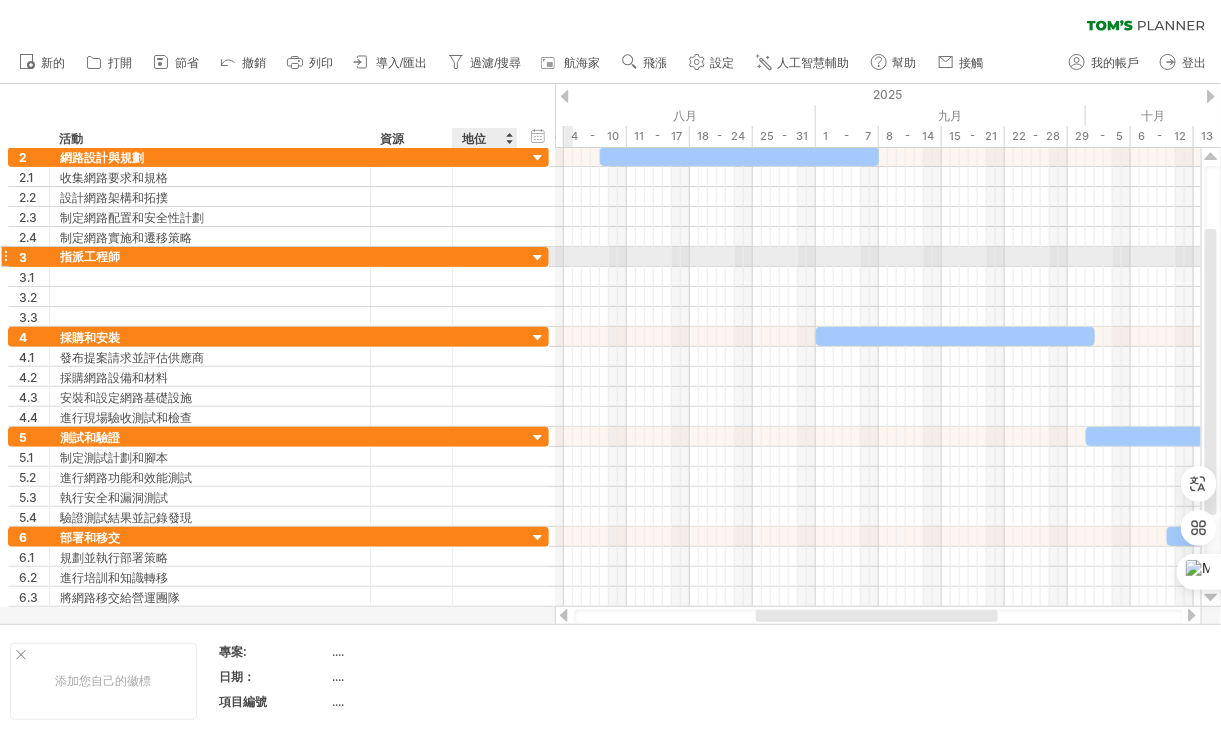 click at bounding box center [538, 258] 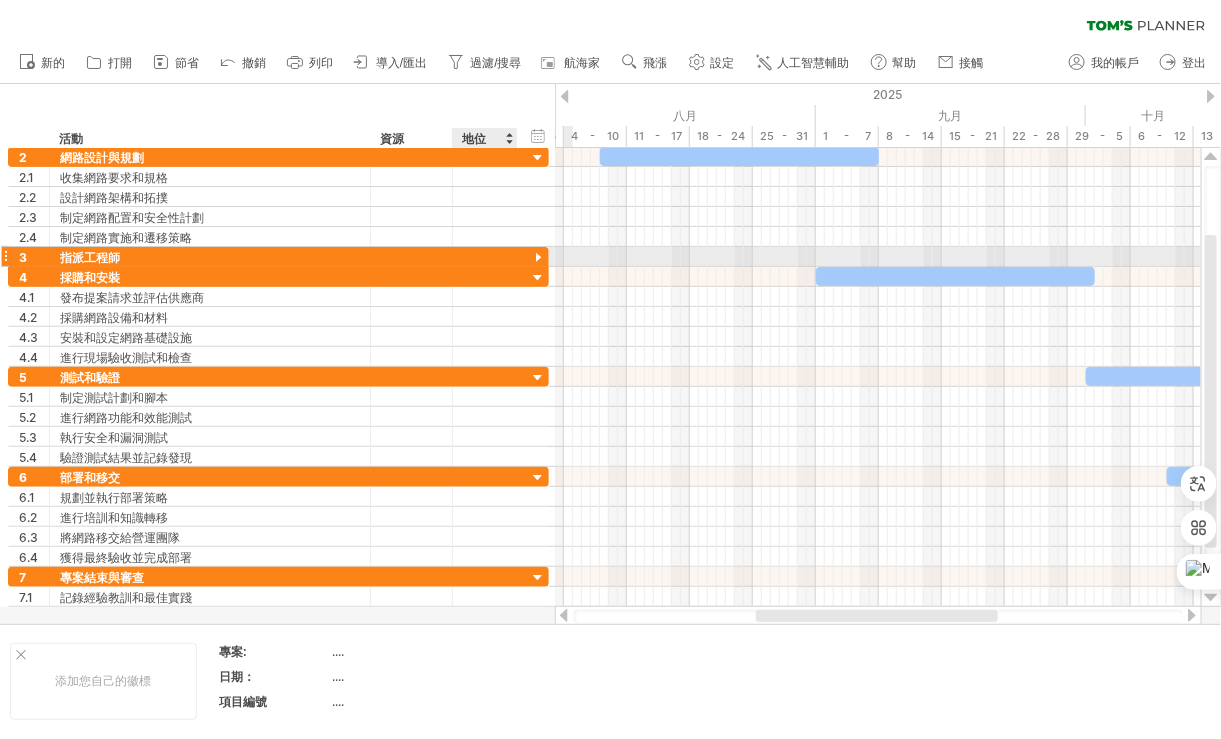 click at bounding box center [538, 258] 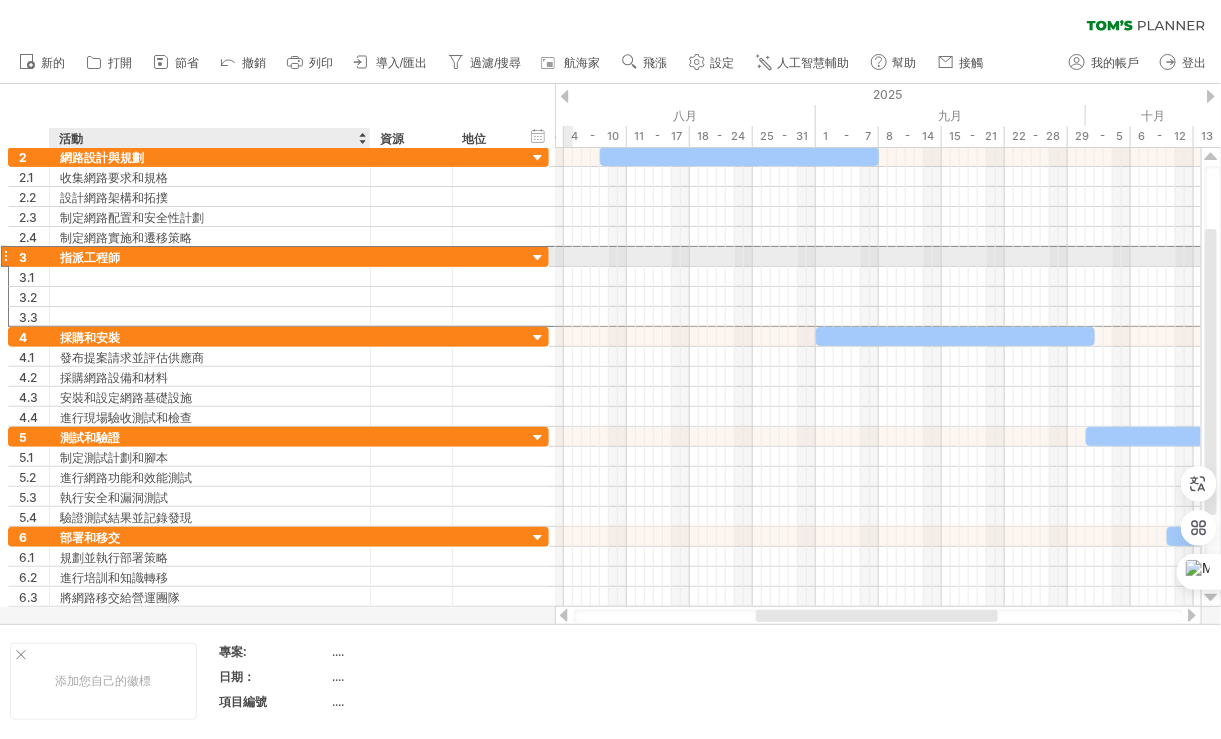 click on "指派工程師" at bounding box center (90, 257) 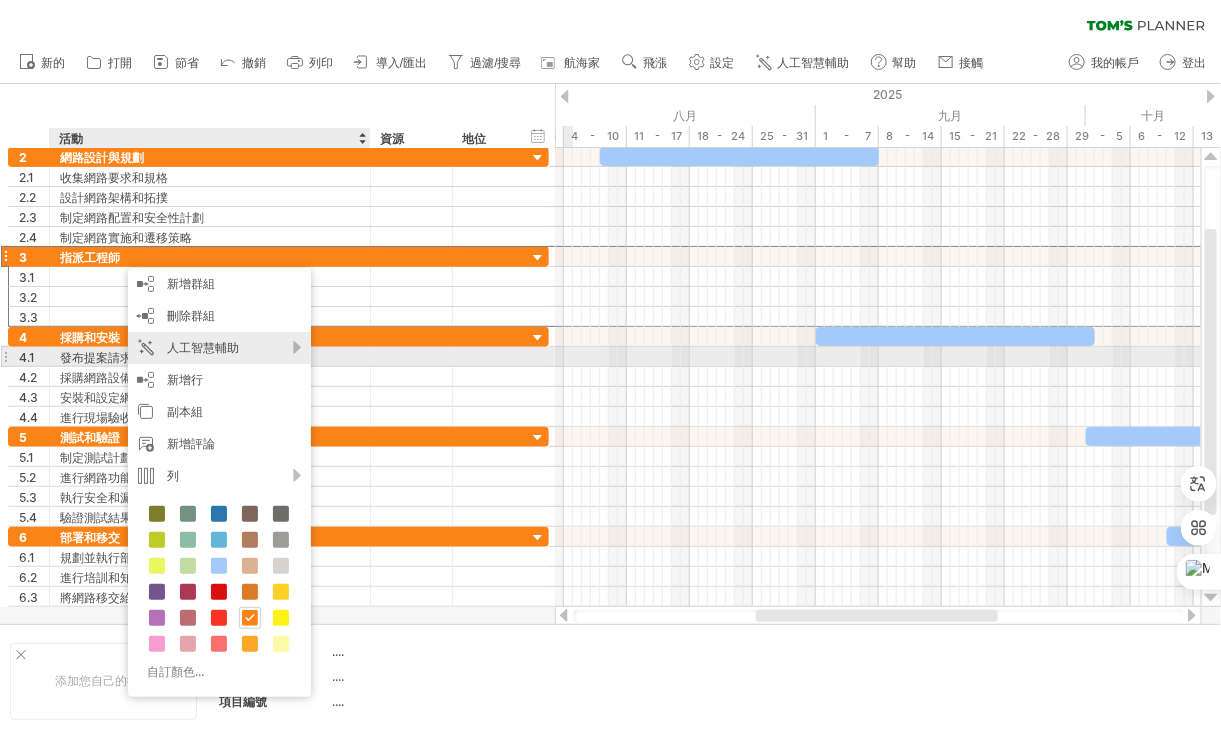 click on "人工智慧輔助" at bounding box center (219, 348) 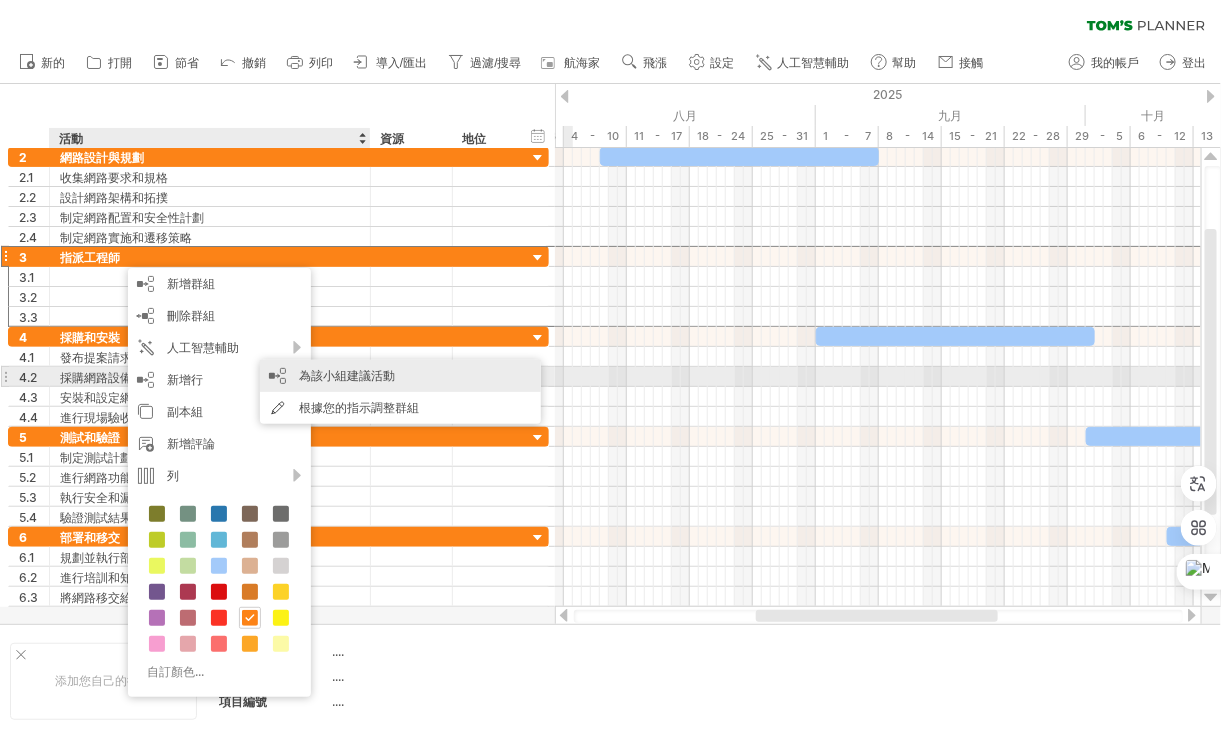 click on "為該小組建議活動" at bounding box center (347, 375) 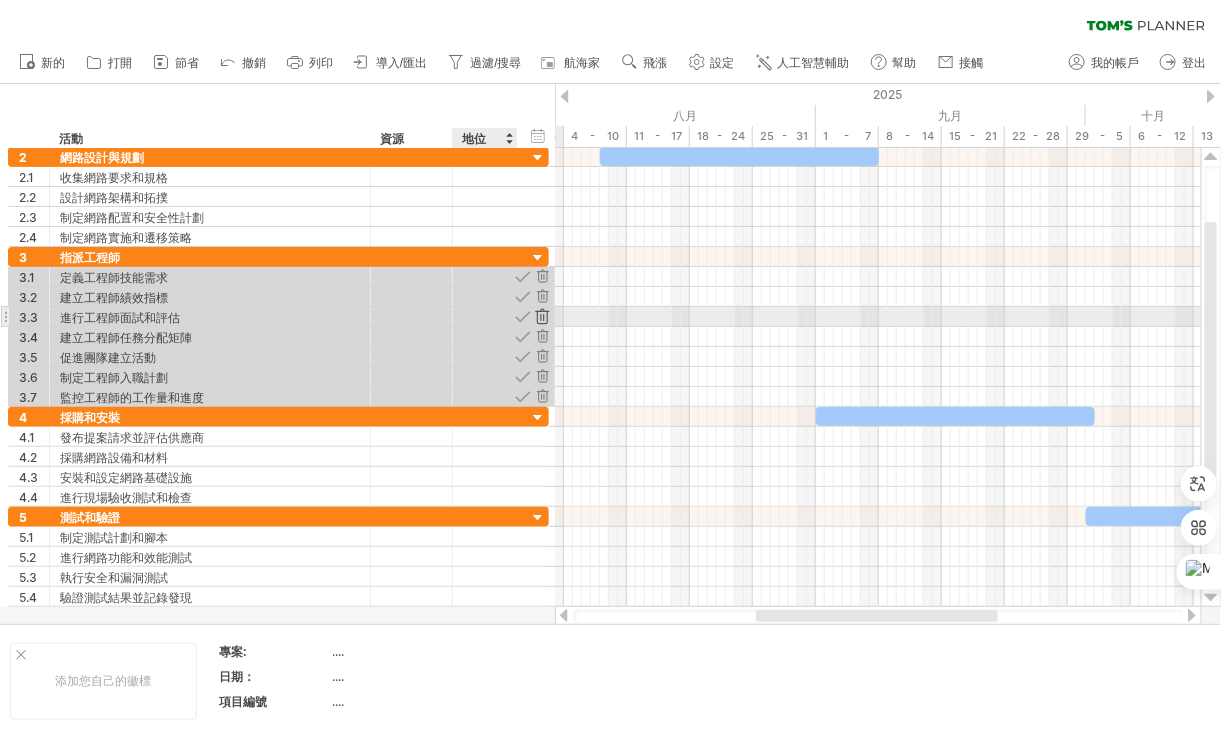 click at bounding box center [542, 316] 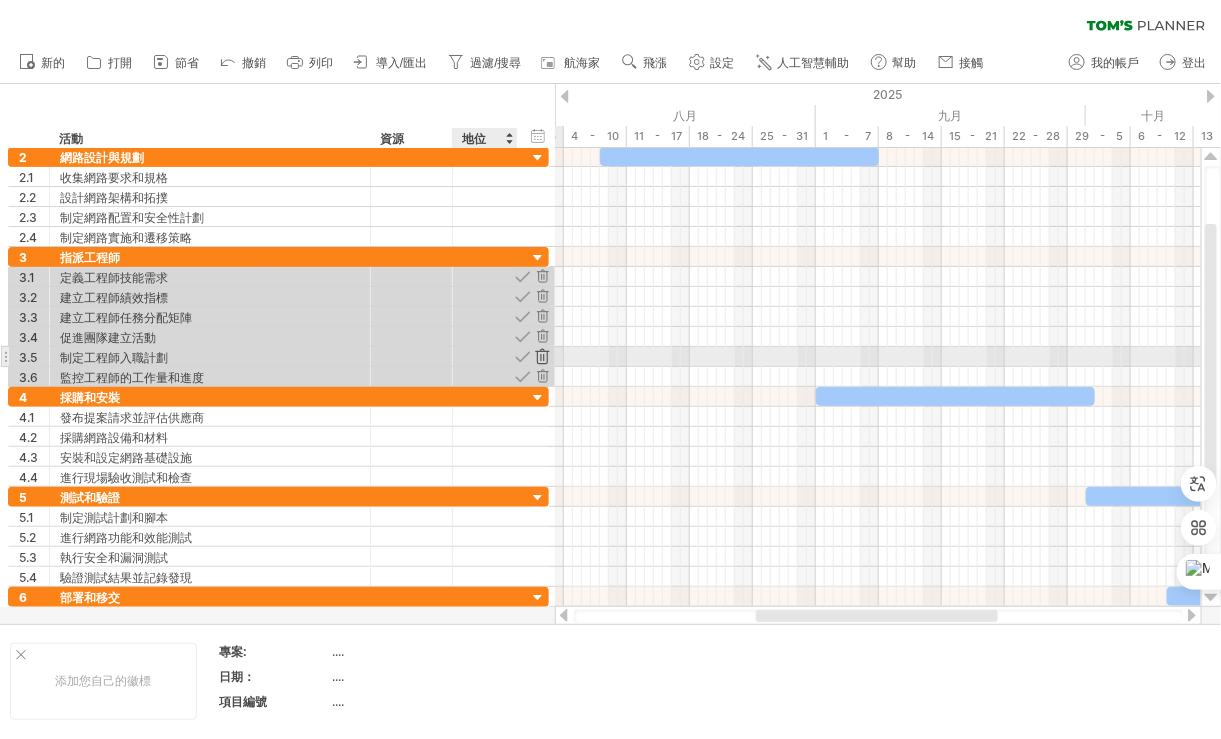 click at bounding box center [542, 356] 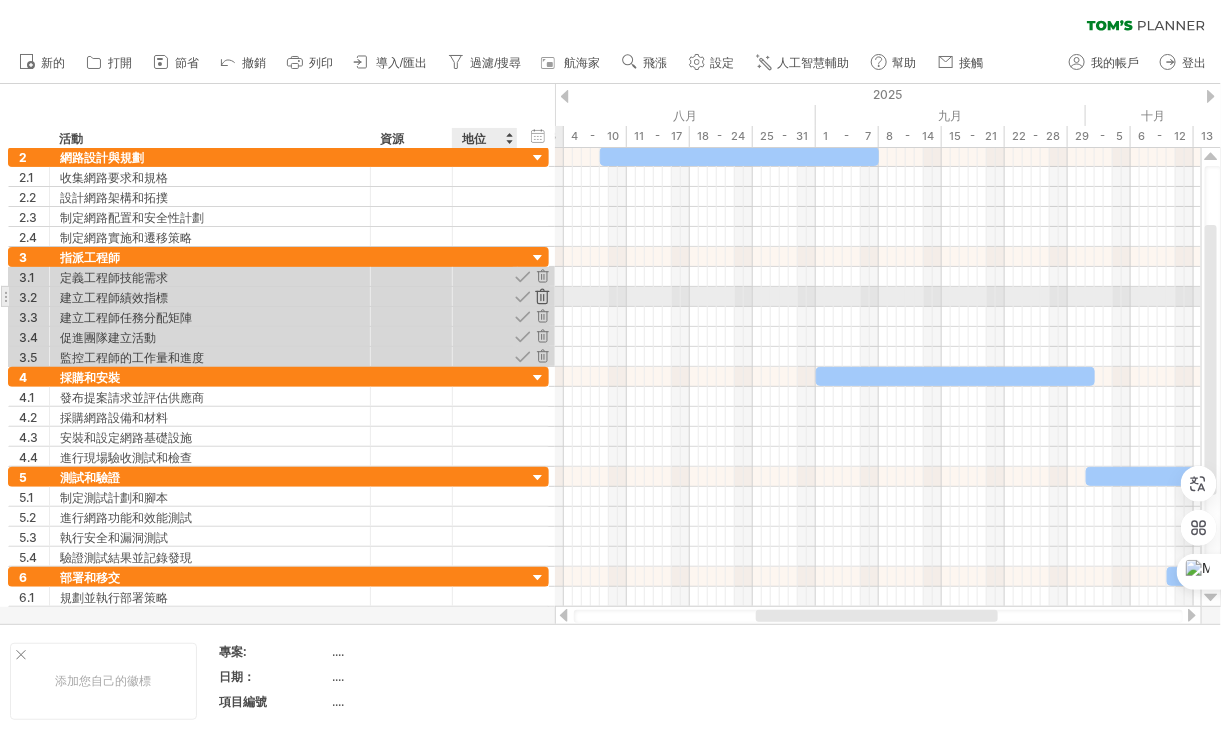click at bounding box center [542, 296] 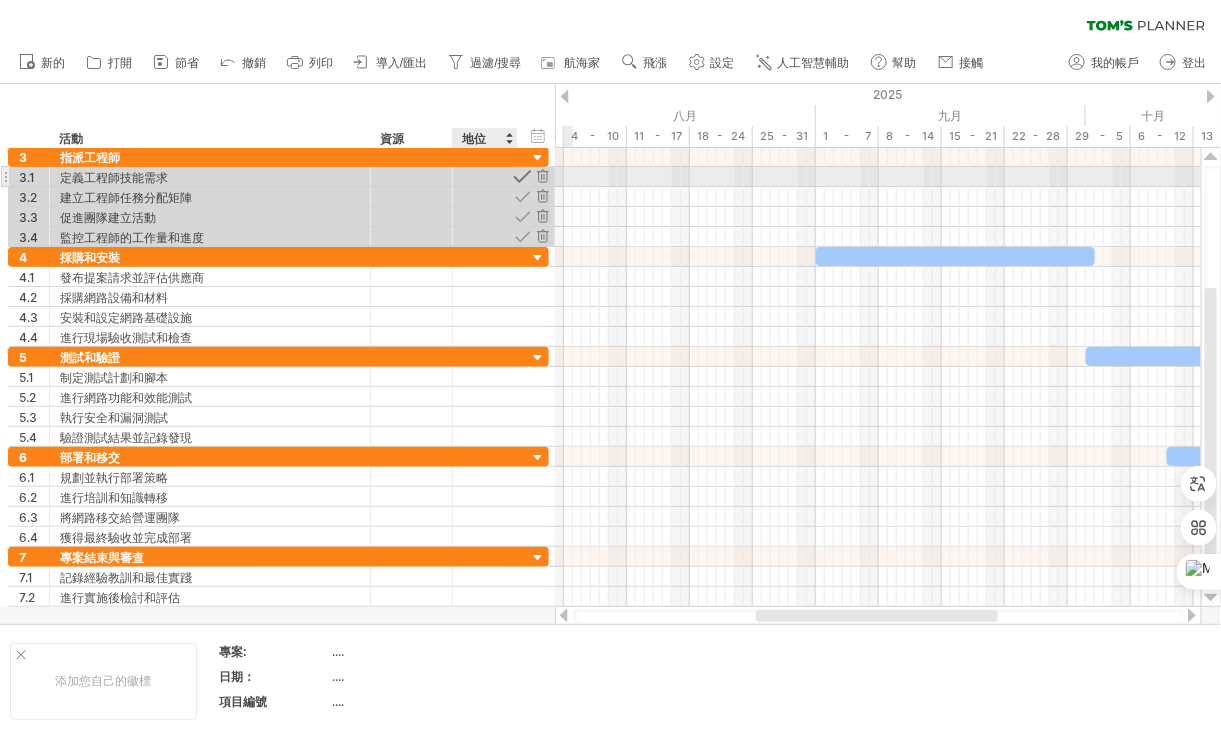 click at bounding box center (522, 176) 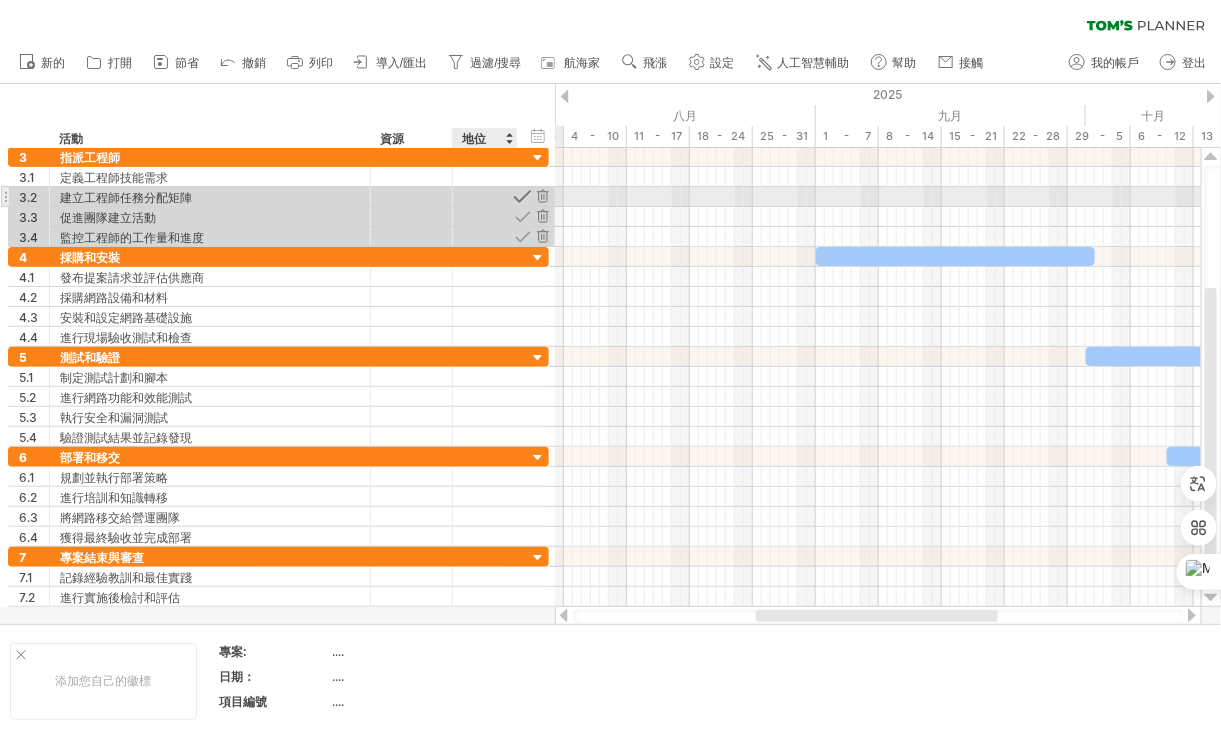 click at bounding box center [522, 196] 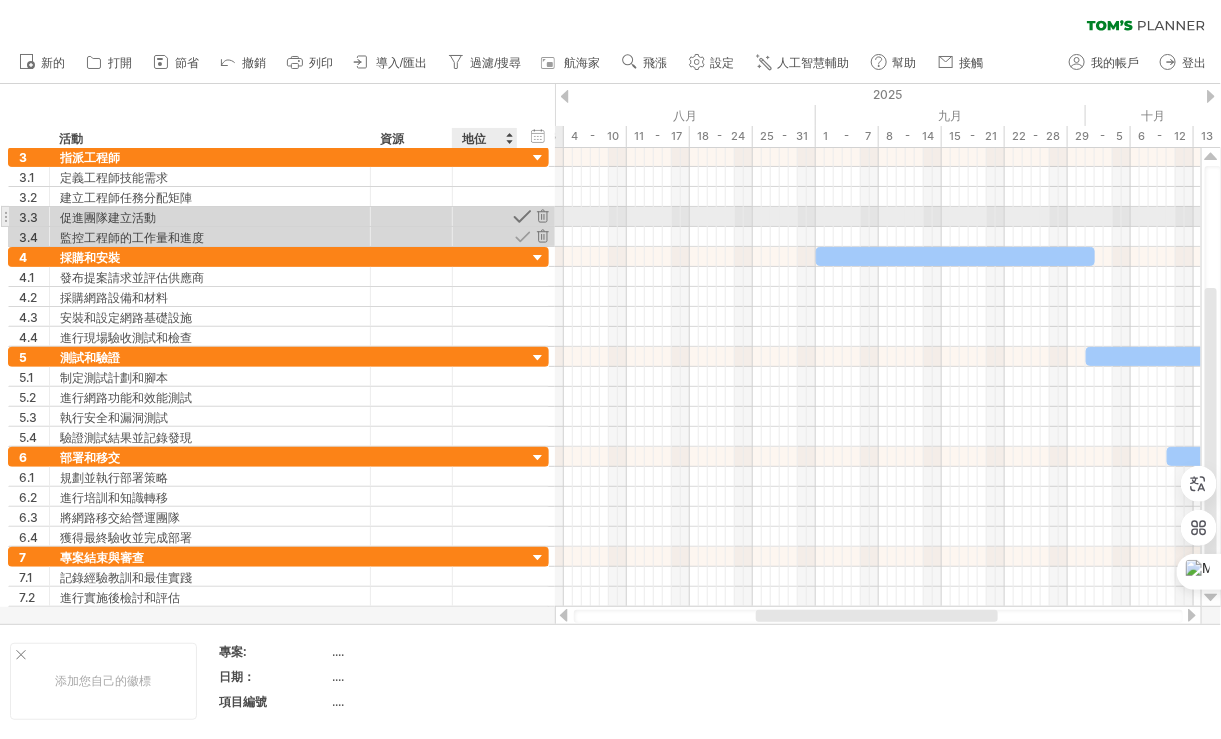 click at bounding box center (522, 216) 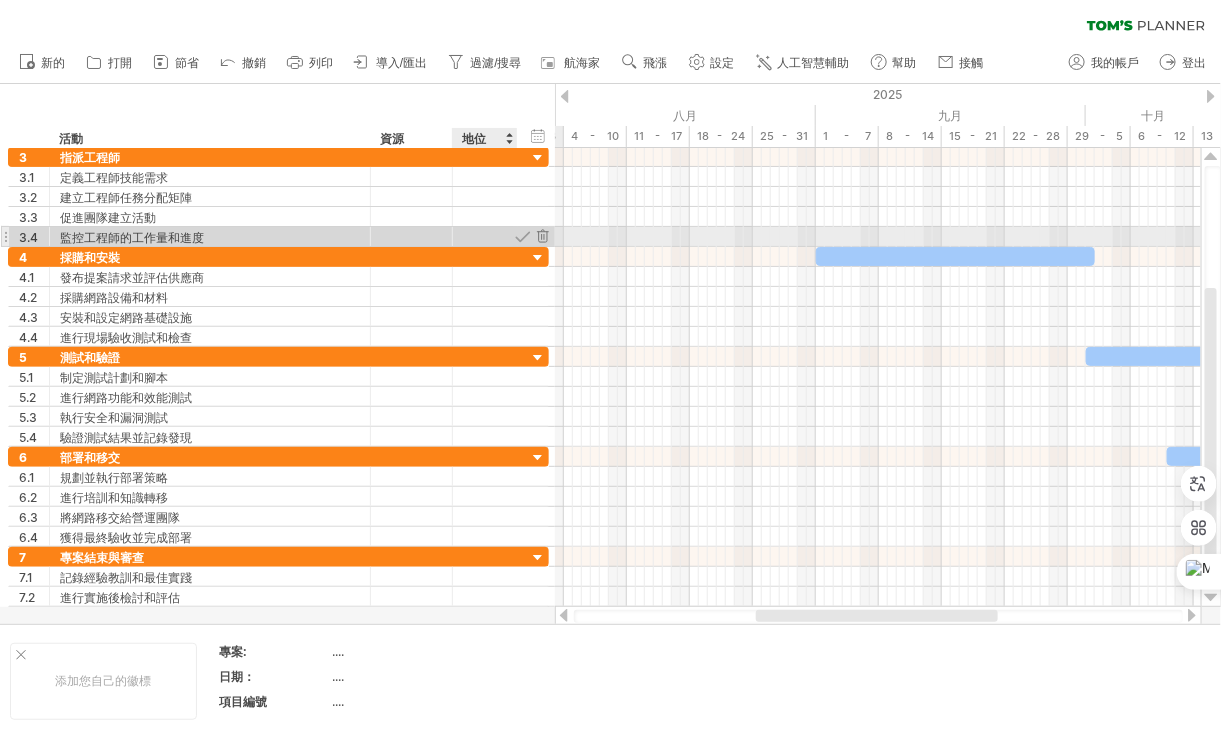 click at bounding box center [522, 236] 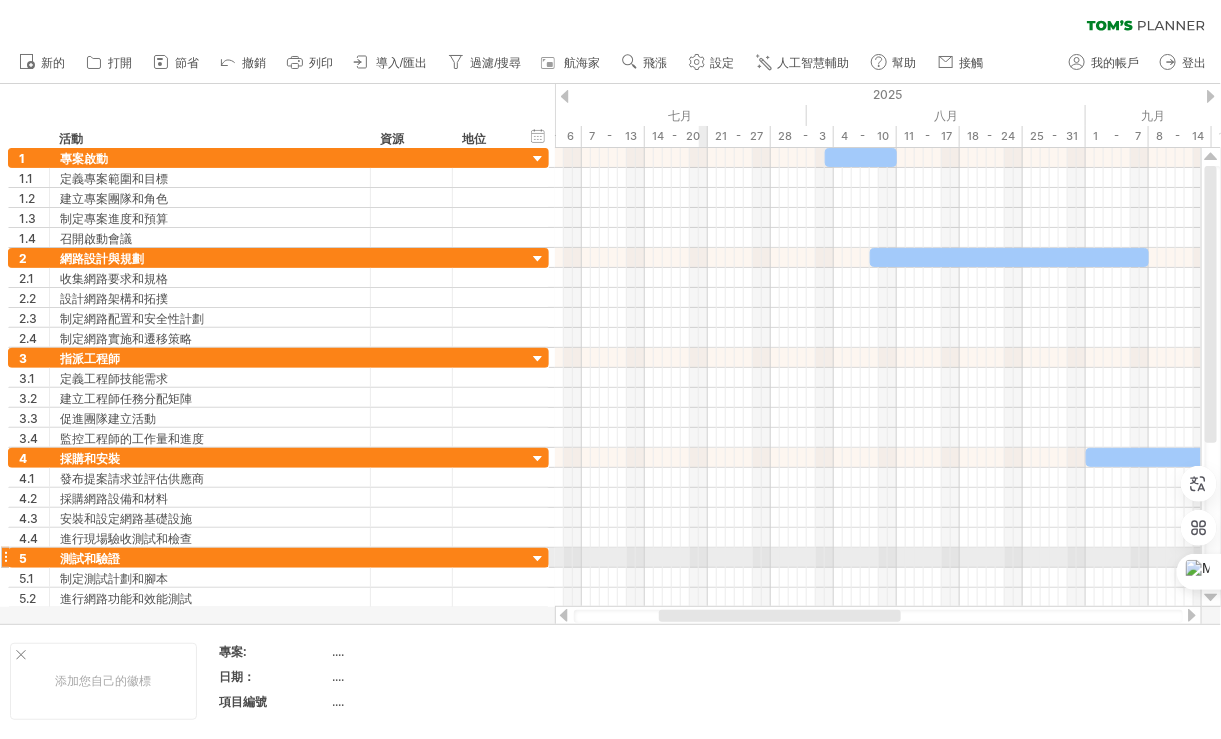 drag, startPoint x: 802, startPoint y: 617, endPoint x: 705, endPoint y: 556, distance: 114.58621 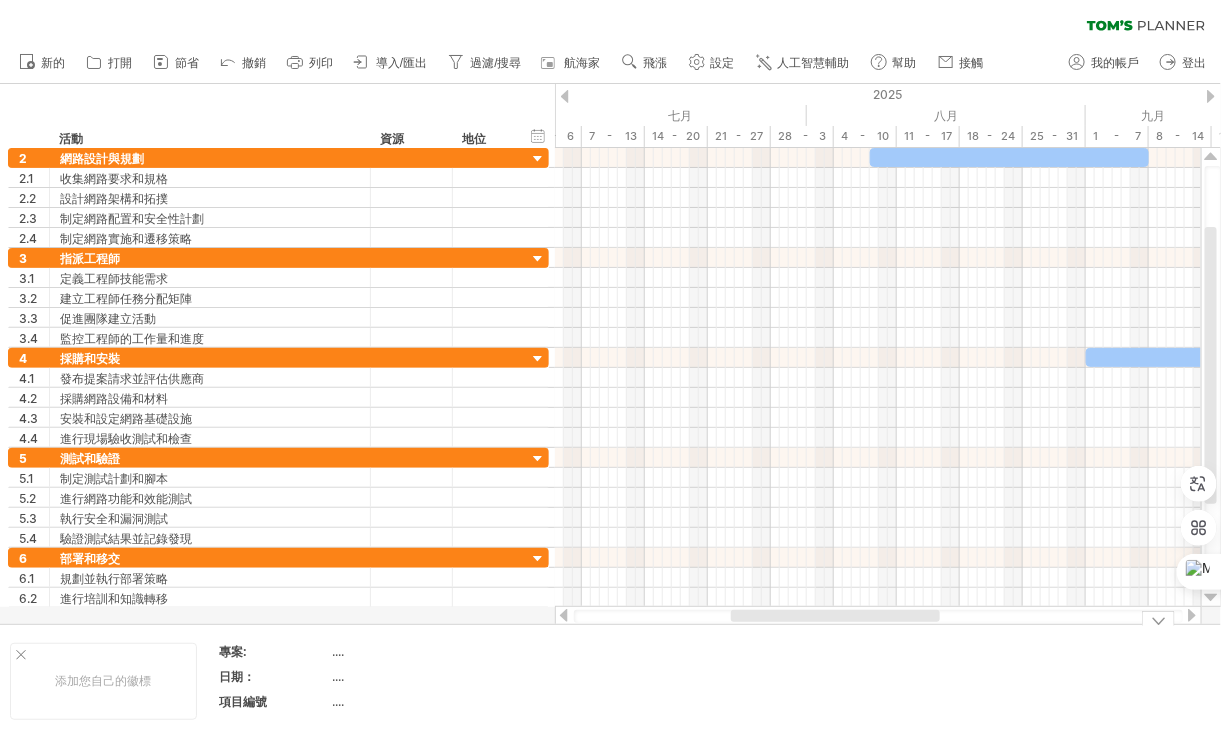 click on "添加您自己的徽標 專案: .... 日期： .... 項目編號 ...." at bounding box center [50000, 681] 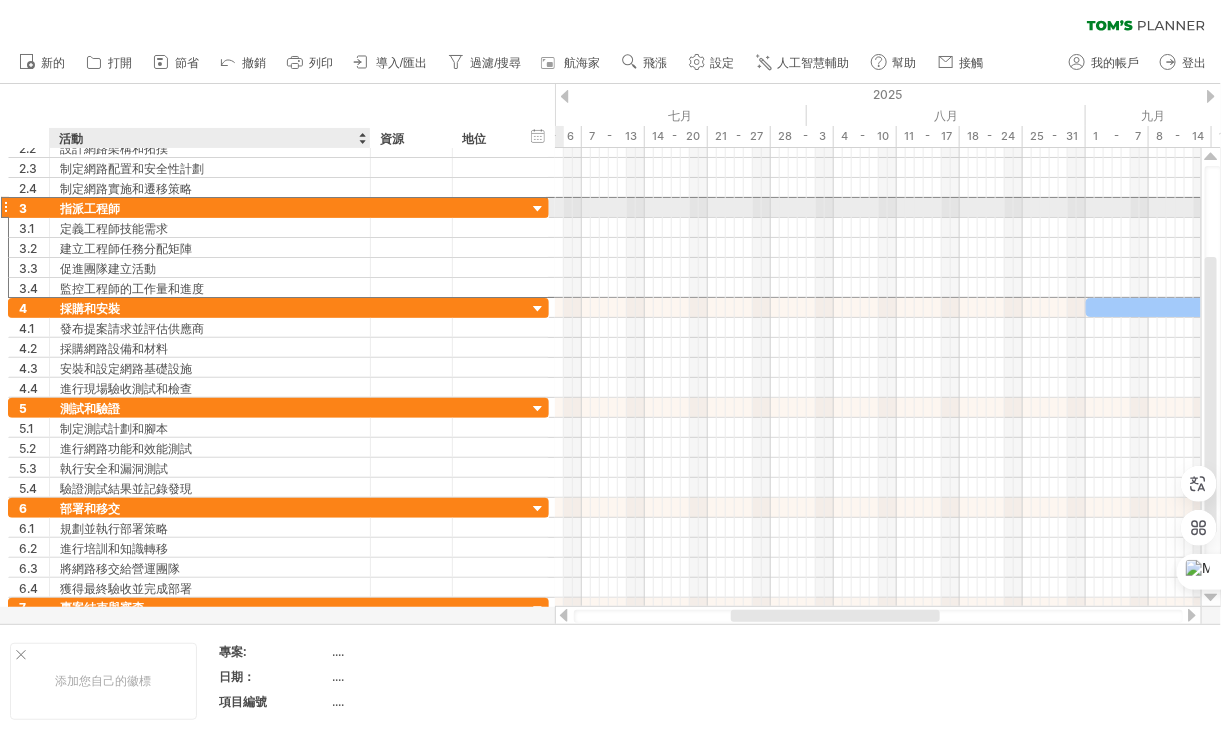 click on "指派工程師" at bounding box center [90, 208] 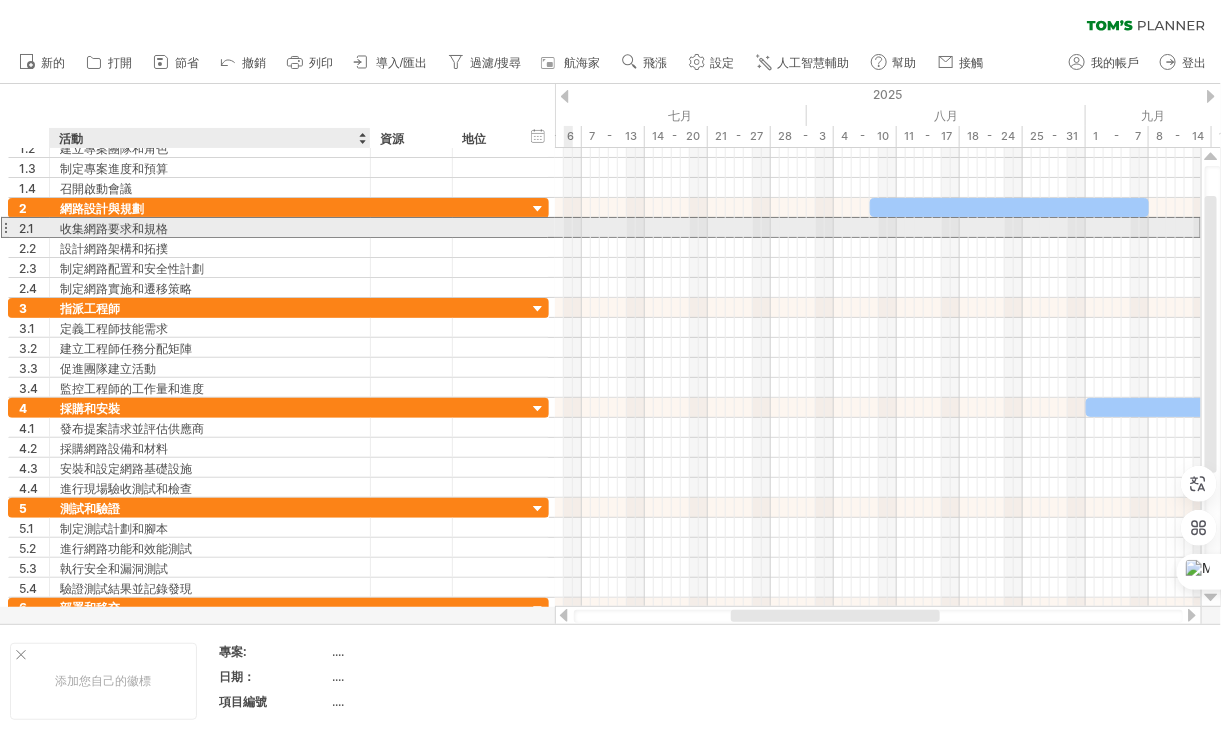 click on "收集網路要求和規格" at bounding box center [114, 228] 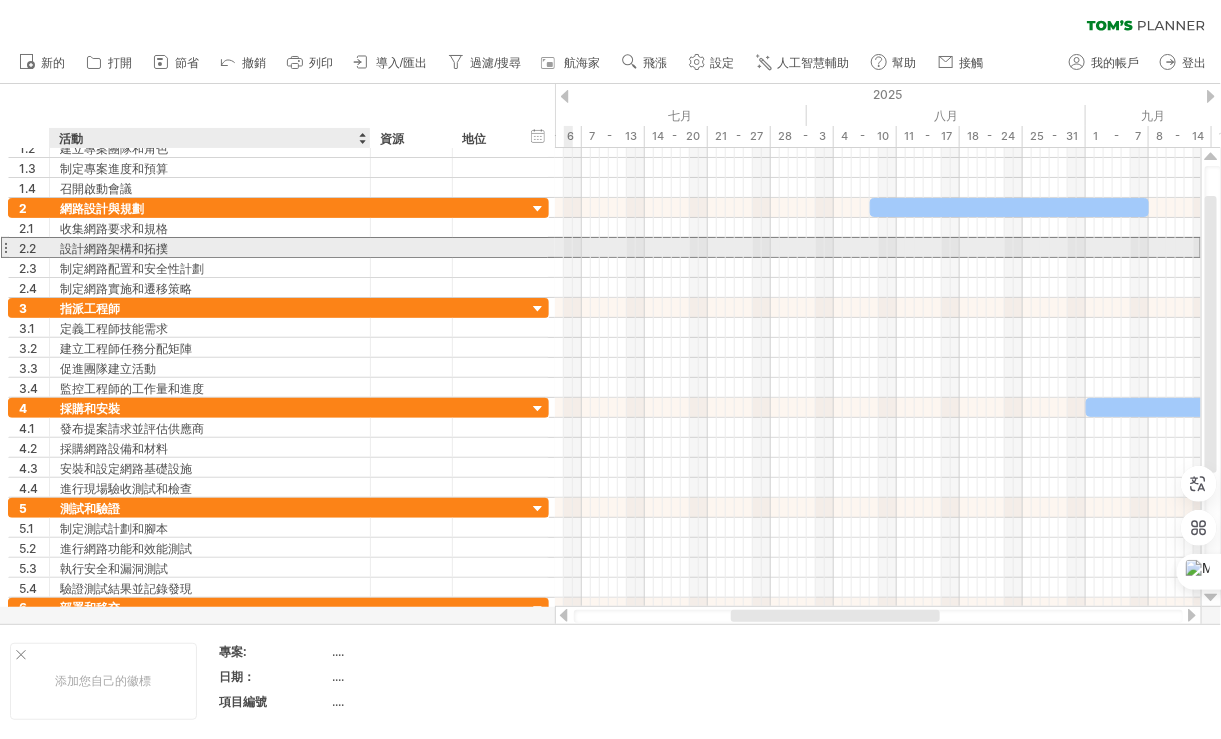 click on "設計網路架構和拓撲" at bounding box center [114, 248] 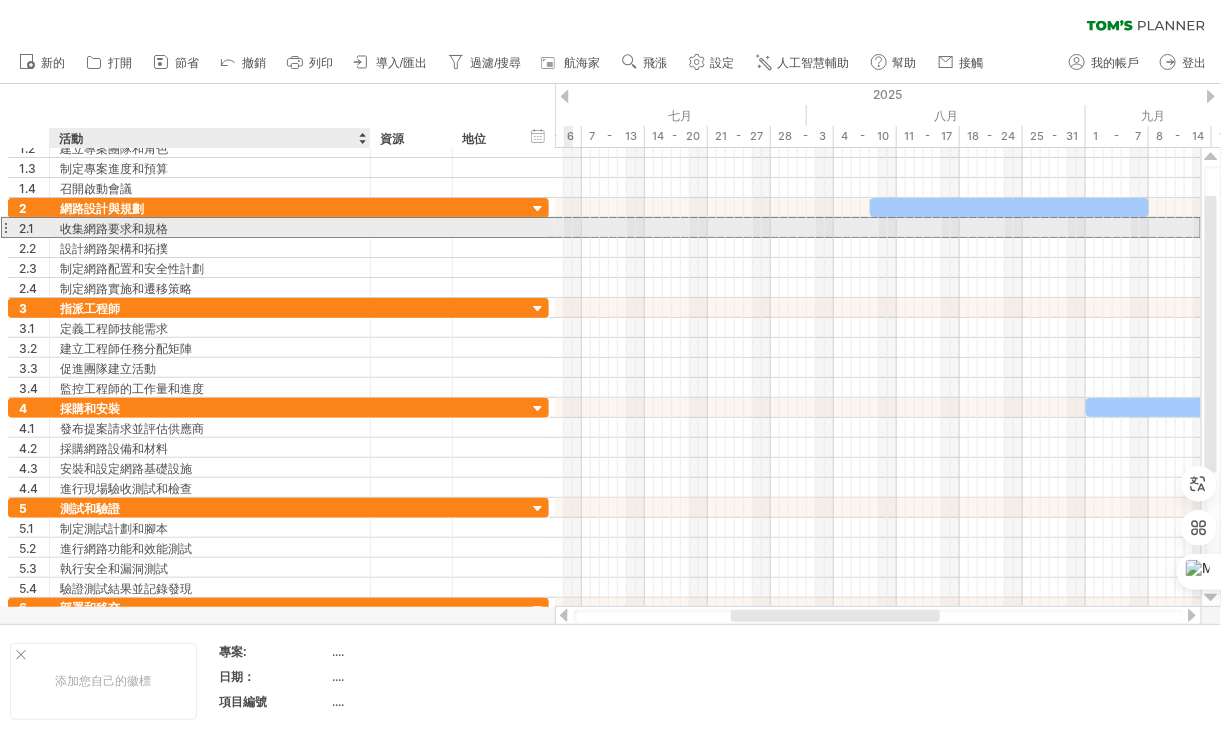 click on "收集網路要求和規格" at bounding box center (114, 228) 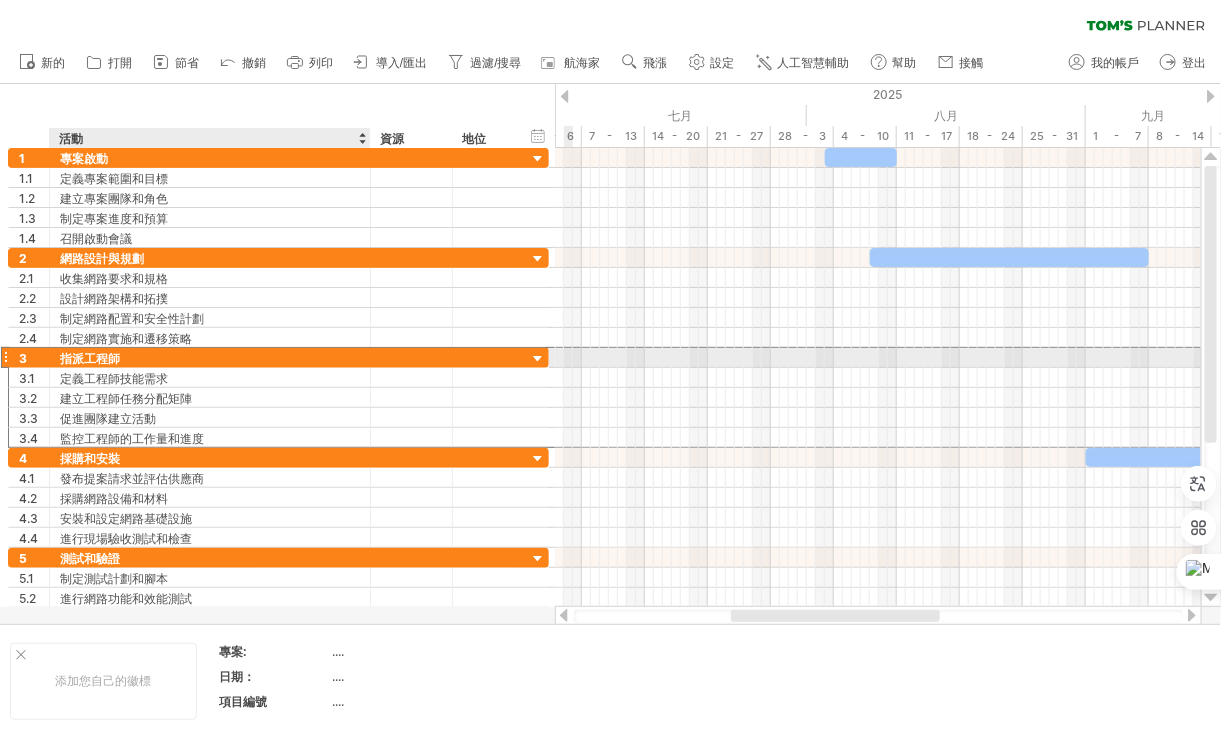 click on "指派工程師" at bounding box center (90, 358) 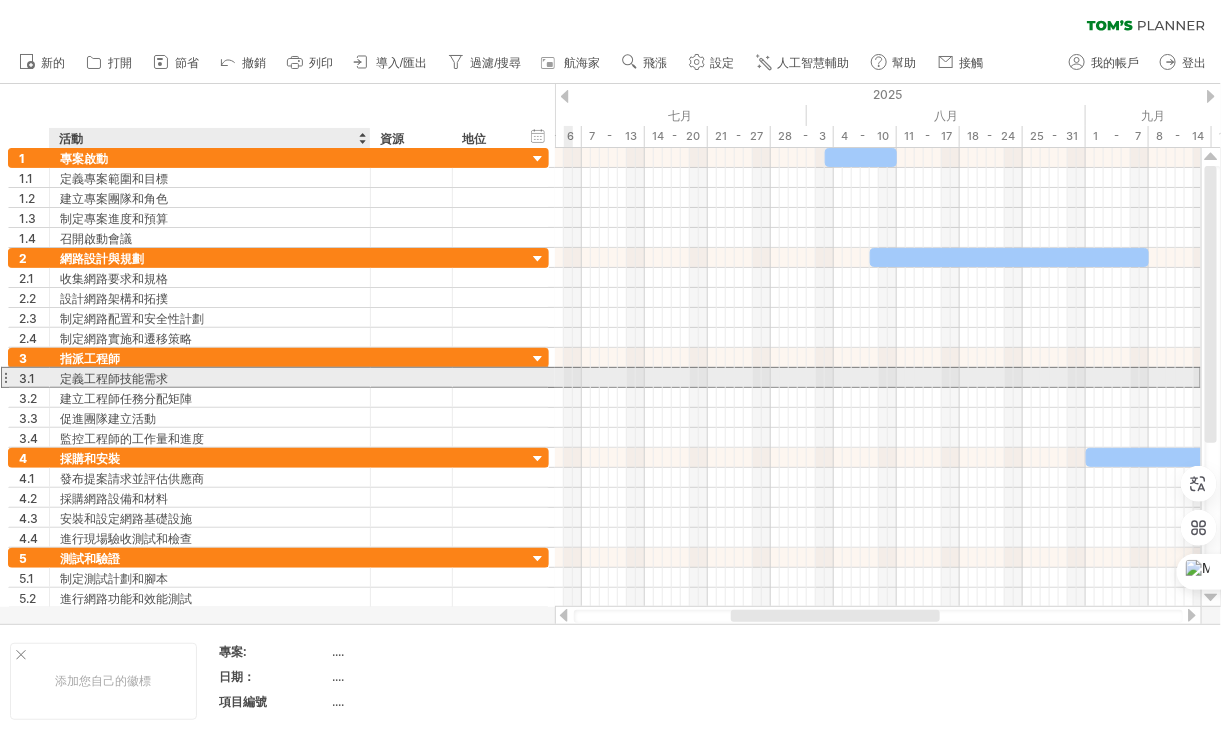 click on "定義工程師技能需求" at bounding box center [114, 378] 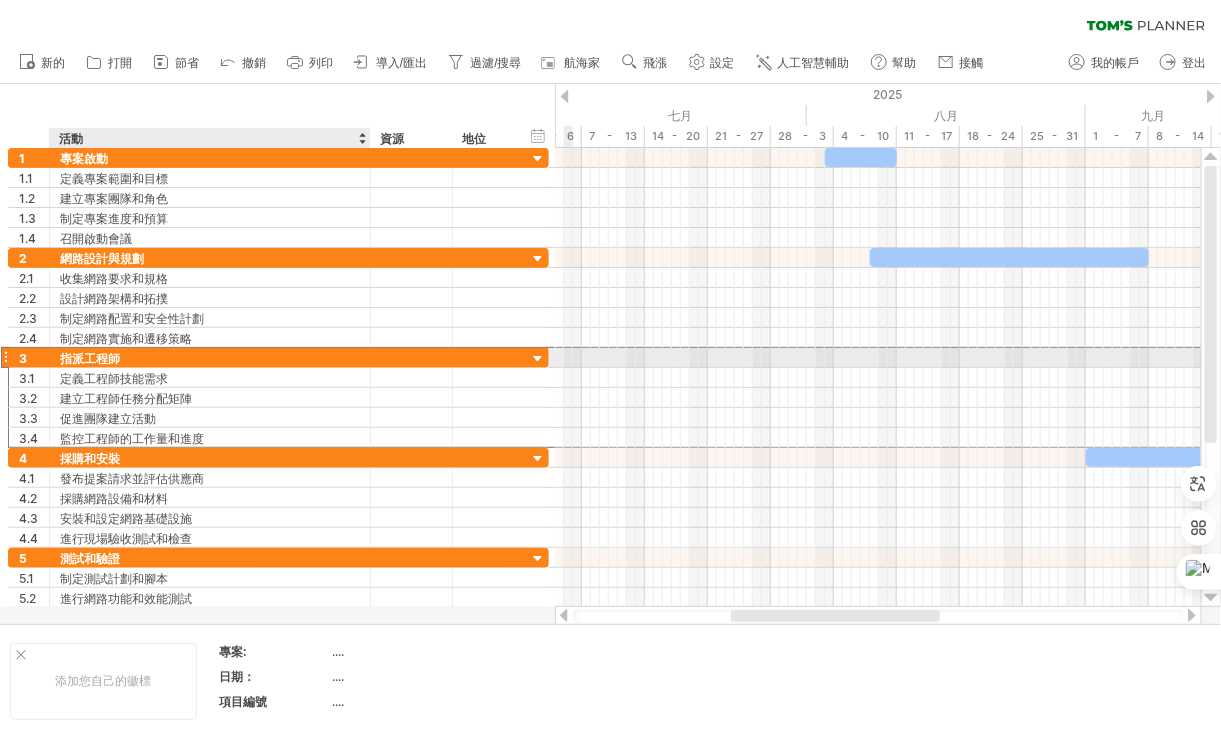 click on "指派工程師" at bounding box center [90, 358] 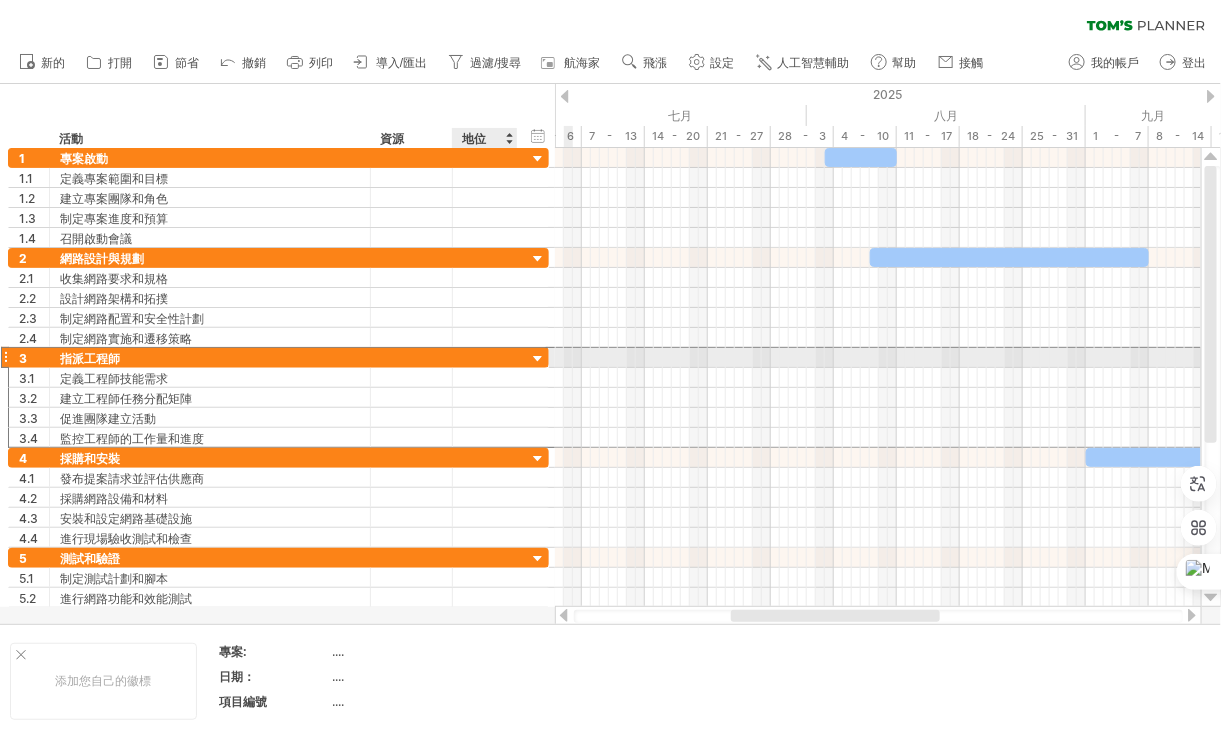 click at bounding box center (538, 359) 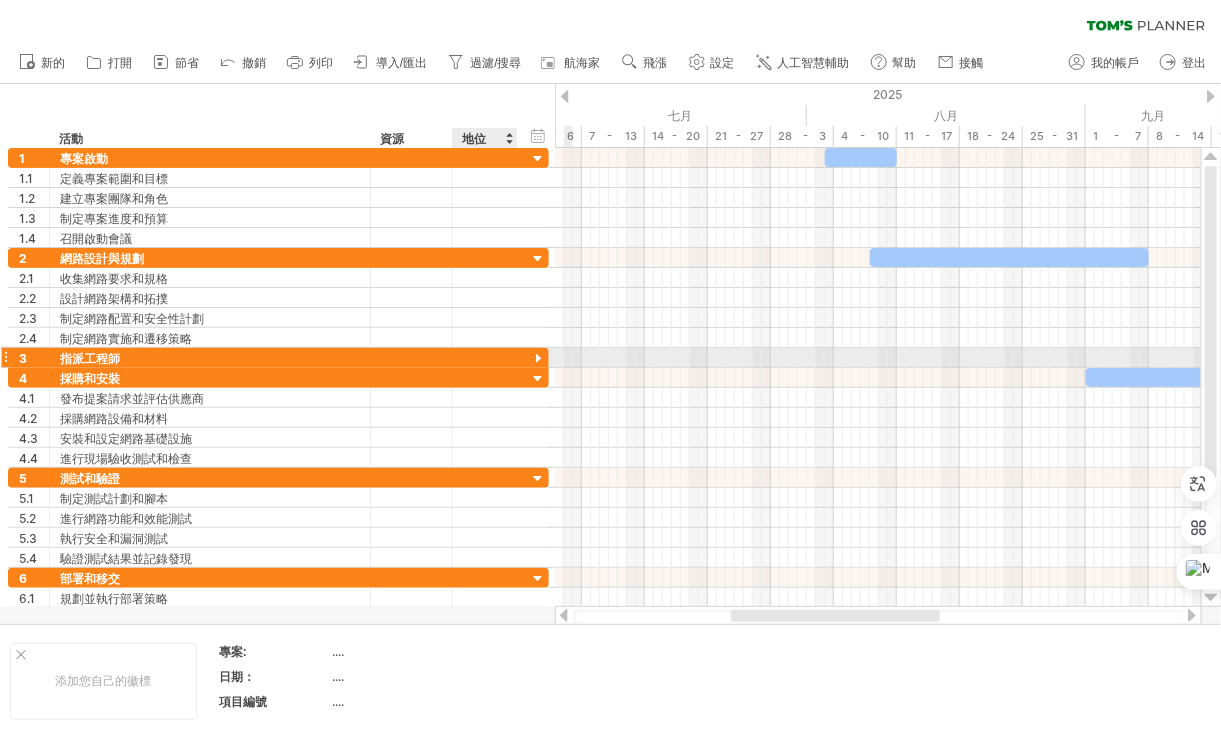 click at bounding box center [538, 359] 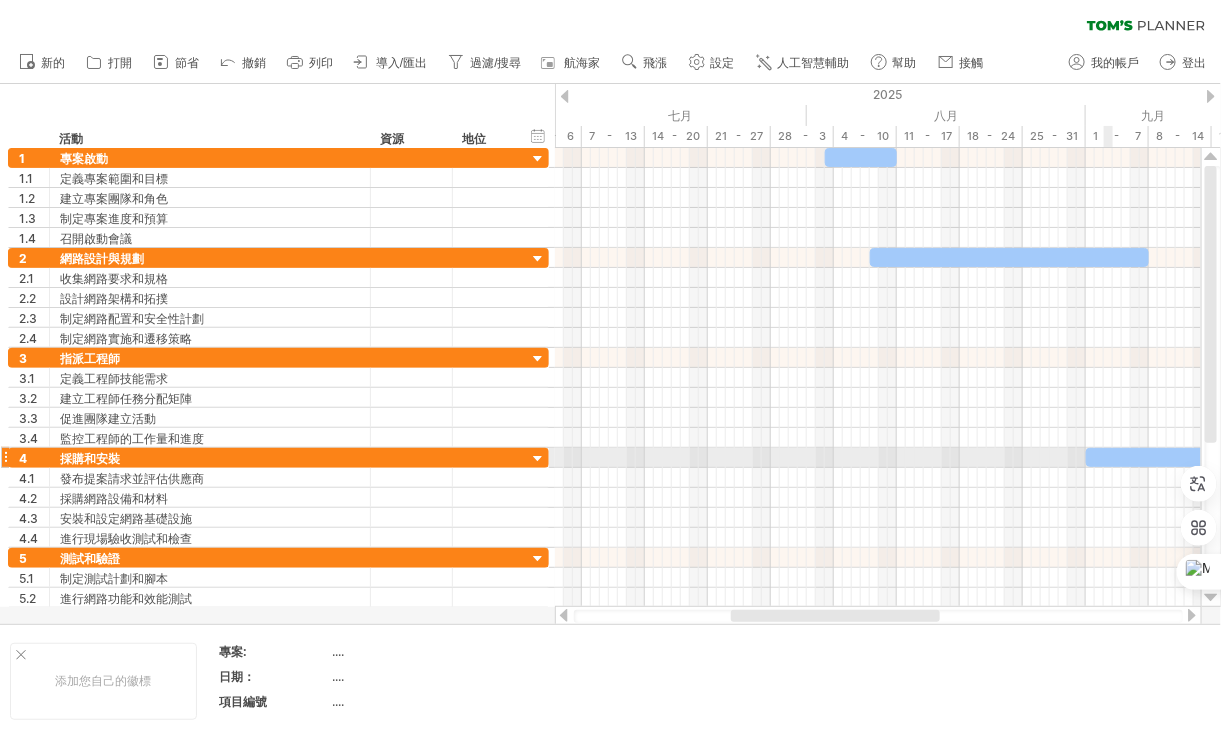 click at bounding box center [878, 478] 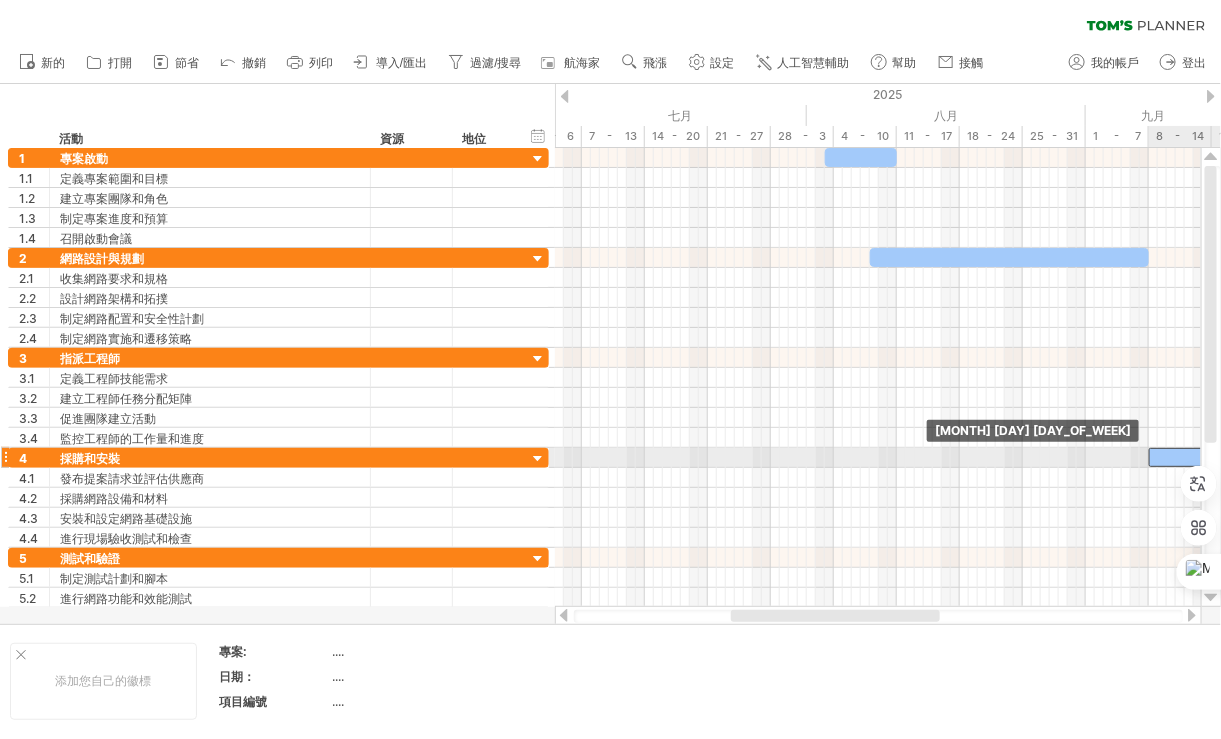 drag, startPoint x: 1105, startPoint y: 455, endPoint x: 1169, endPoint y: 460, distance: 64.195015 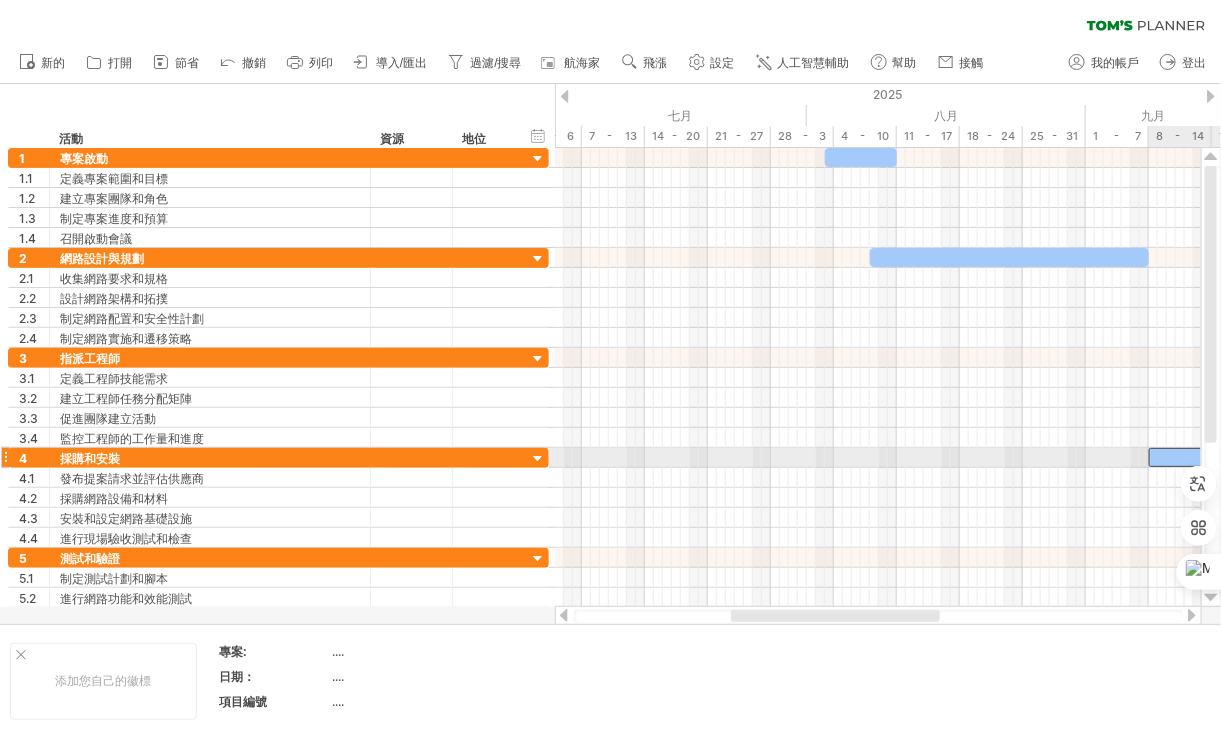 click at bounding box center (1288, 457) 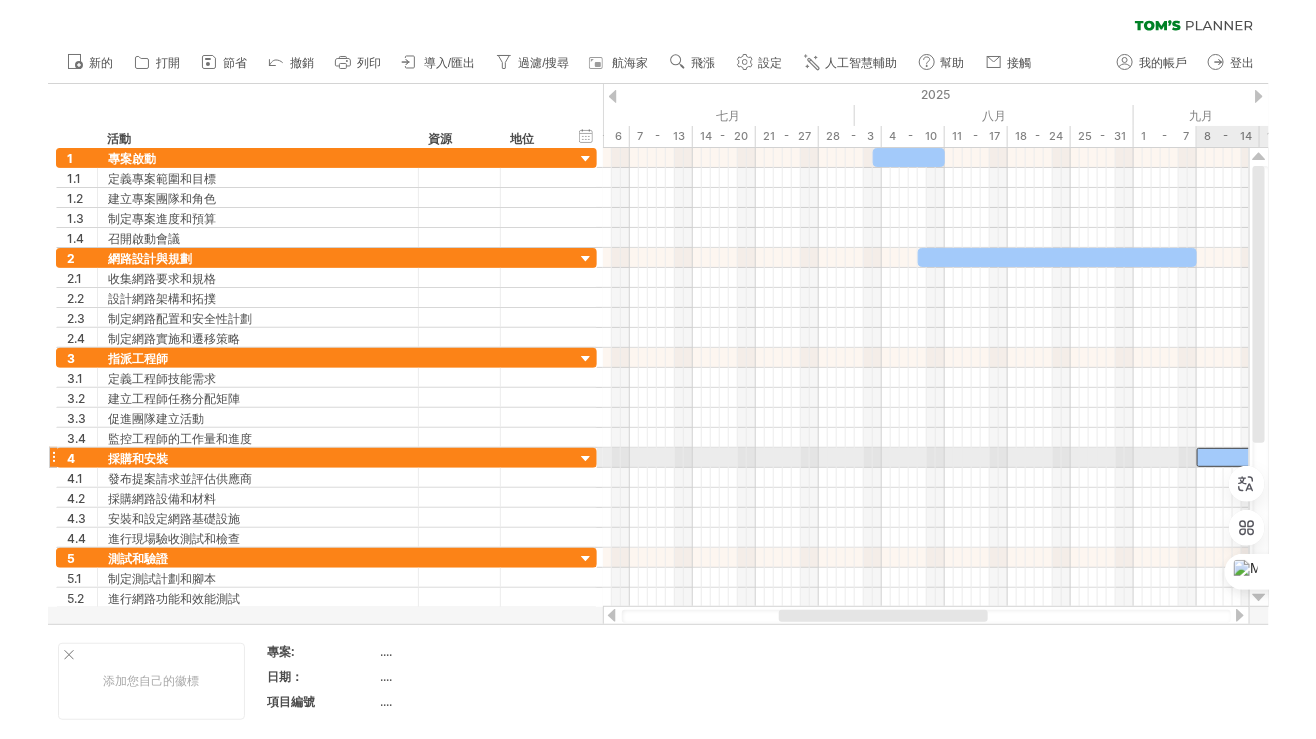 scroll, scrollTop: 0, scrollLeft: 0, axis: both 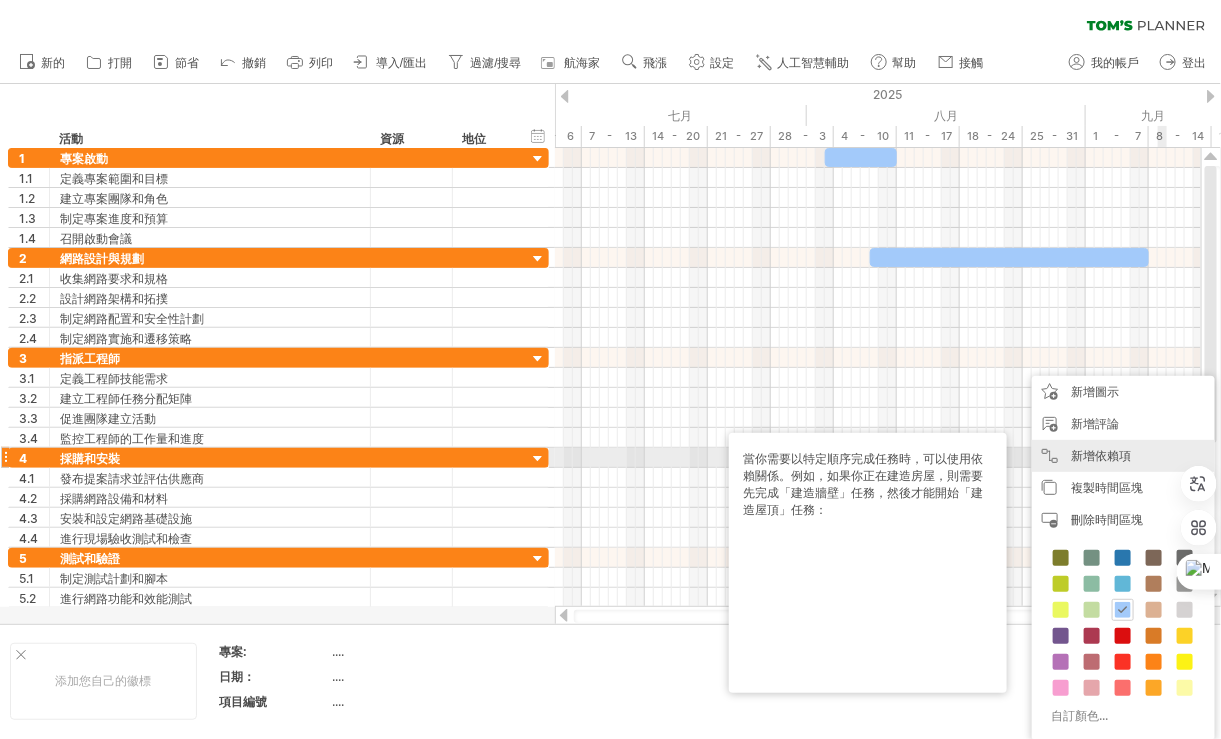 click on "新增依賴項 當你需要以特定順序完成任務時，可以使用依賴關係。例如，如果你正在建造房屋，則需要先完成「建造牆壁」任務，然後才能開始「建造屋頂」任務：" at bounding box center [1123, 456] 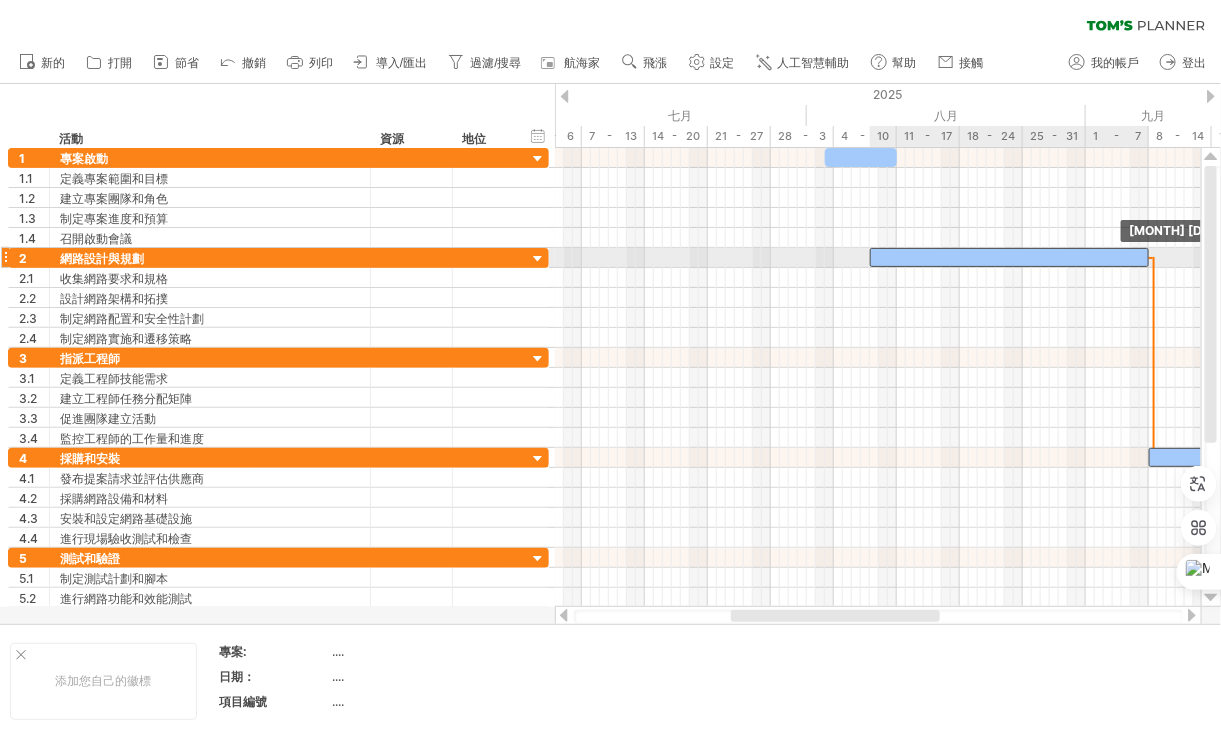 click at bounding box center [1149, 257] 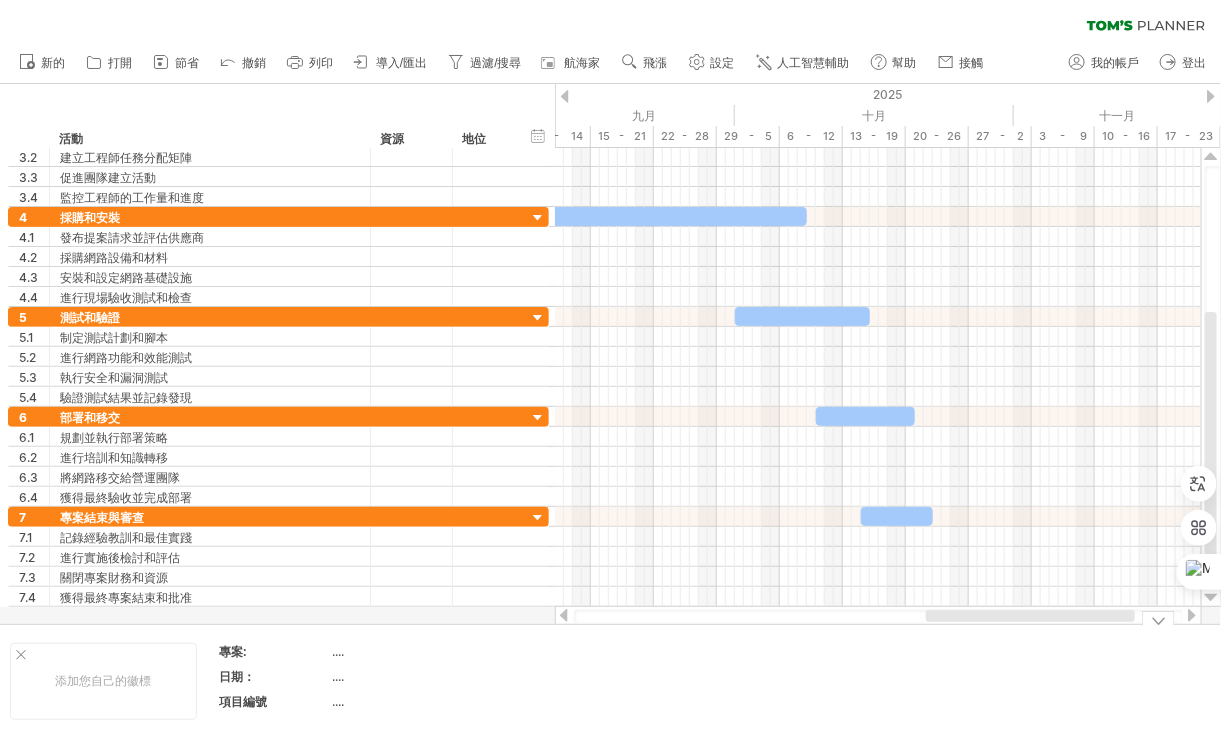 drag, startPoint x: 923, startPoint y: 617, endPoint x: 1118, endPoint y: 634, distance: 195.73962 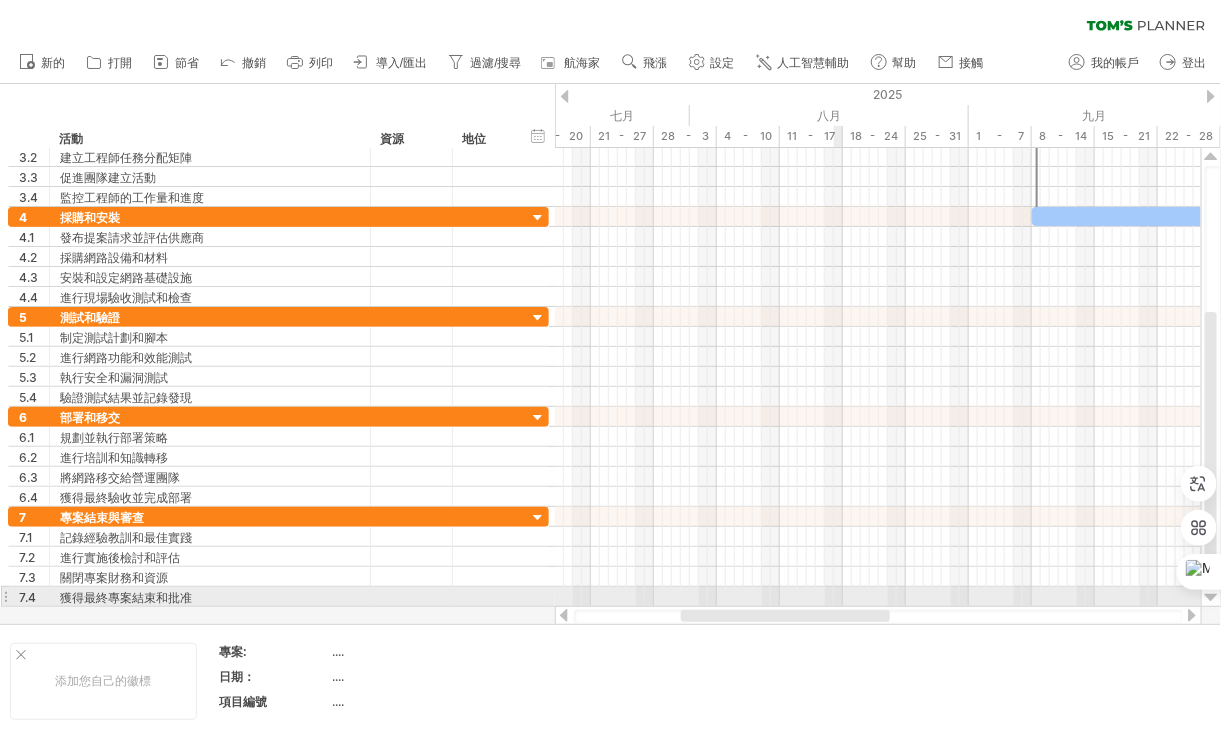 drag, startPoint x: 990, startPoint y: 613, endPoint x: 834, endPoint y: 589, distance: 157.83536 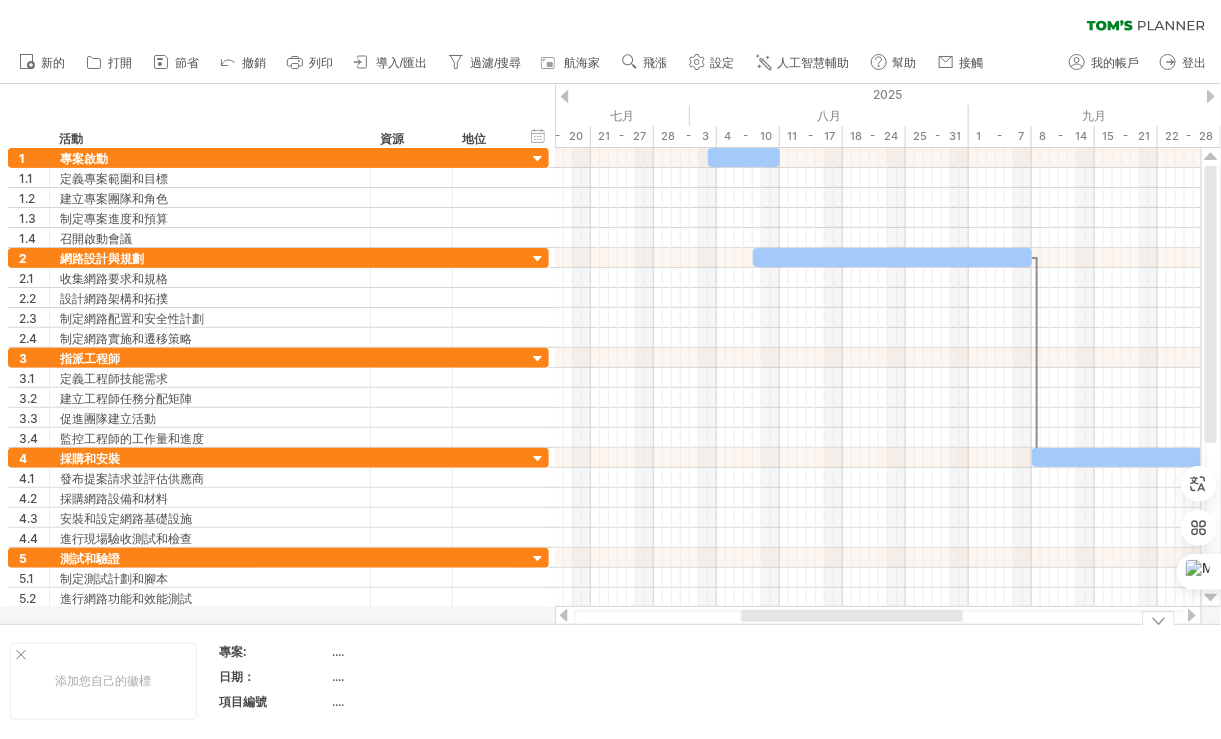 click on "添加您自己的徽標 專案: .... 日期： .... 項目編號 ...." at bounding box center [50000, 681] 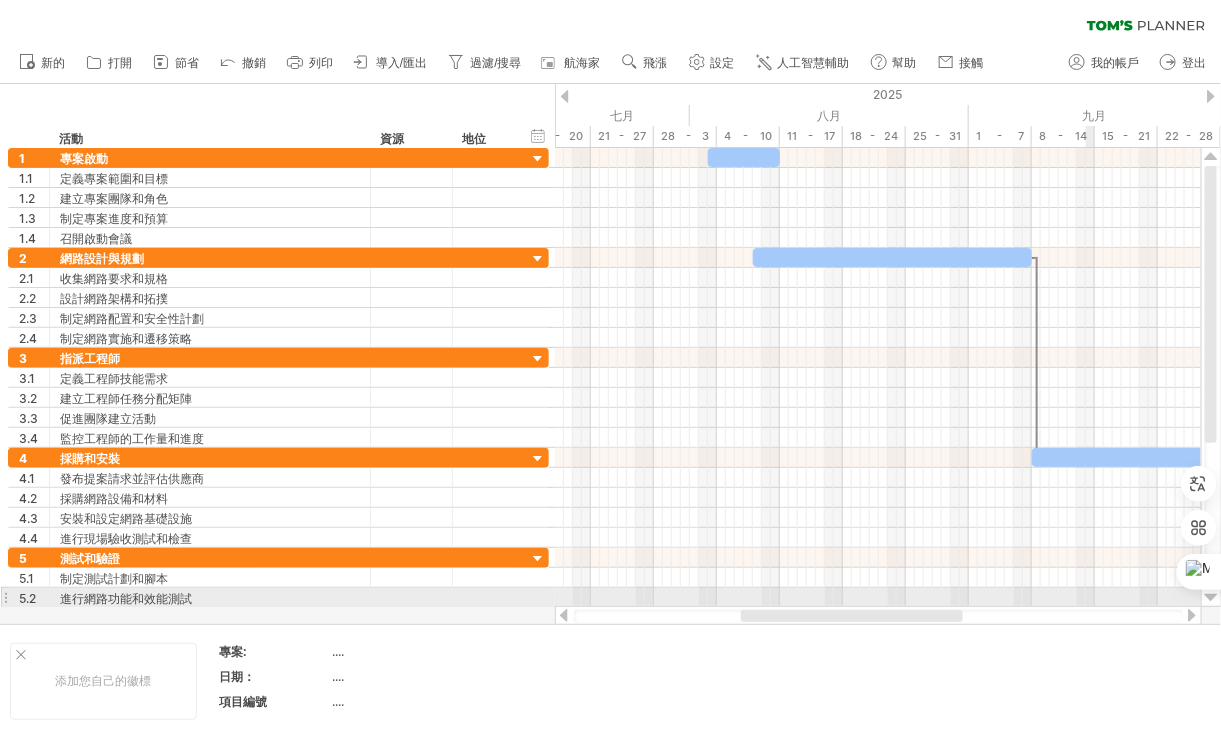 drag, startPoint x: 1086, startPoint y: 599, endPoint x: 958, endPoint y: 155, distance: 462.08224 